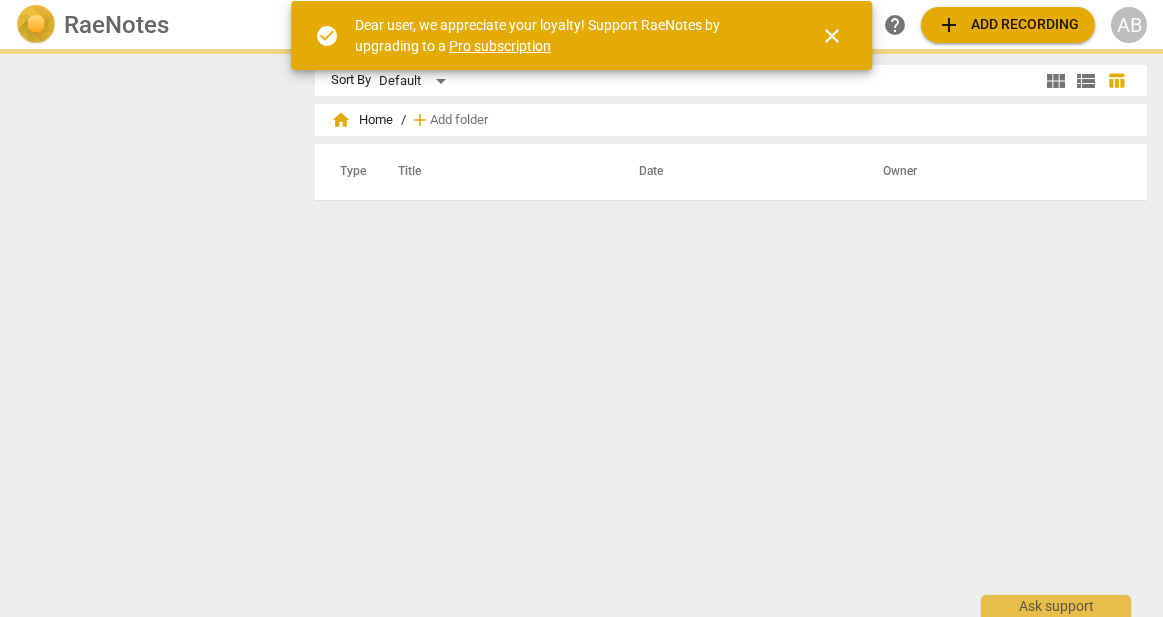 scroll, scrollTop: 0, scrollLeft: 0, axis: both 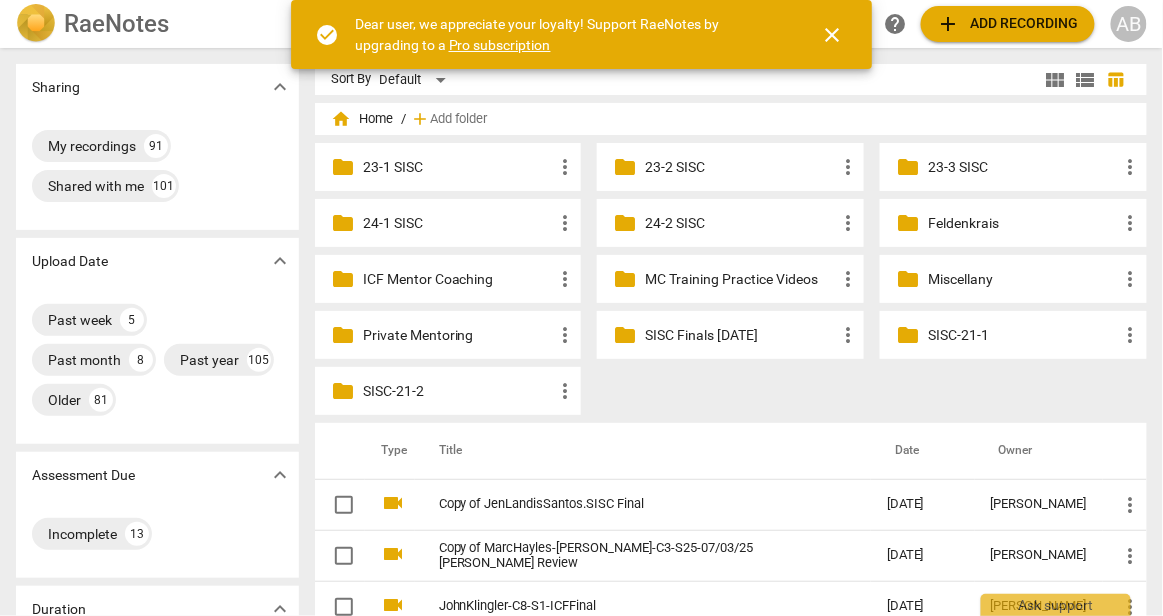 click on "close" at bounding box center (832, 35) 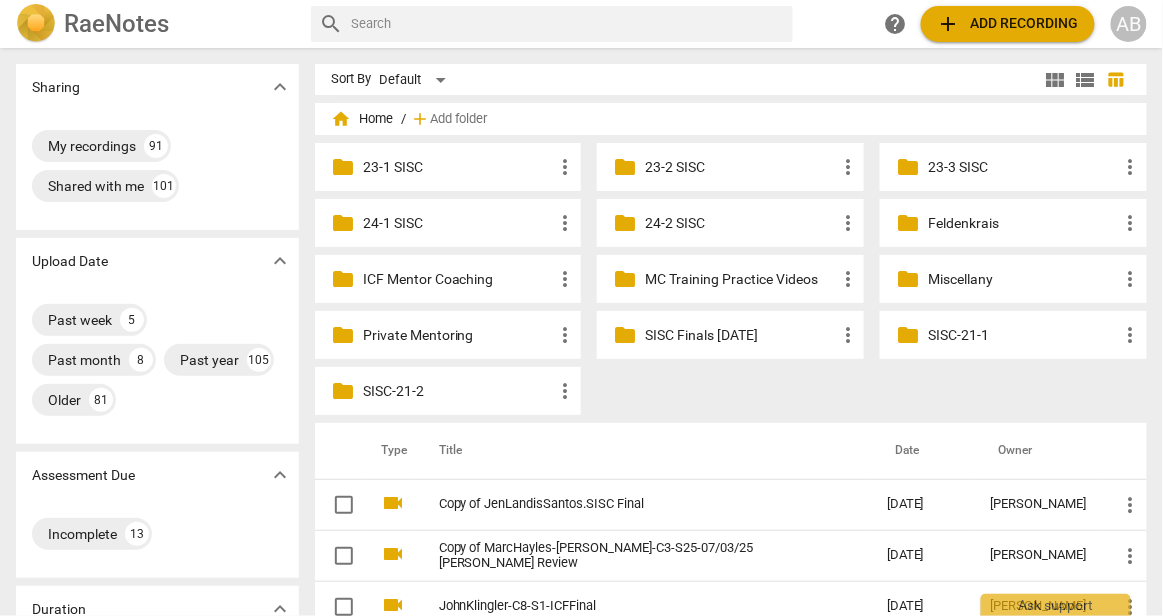 click on "add   Add recording" at bounding box center [1008, 24] 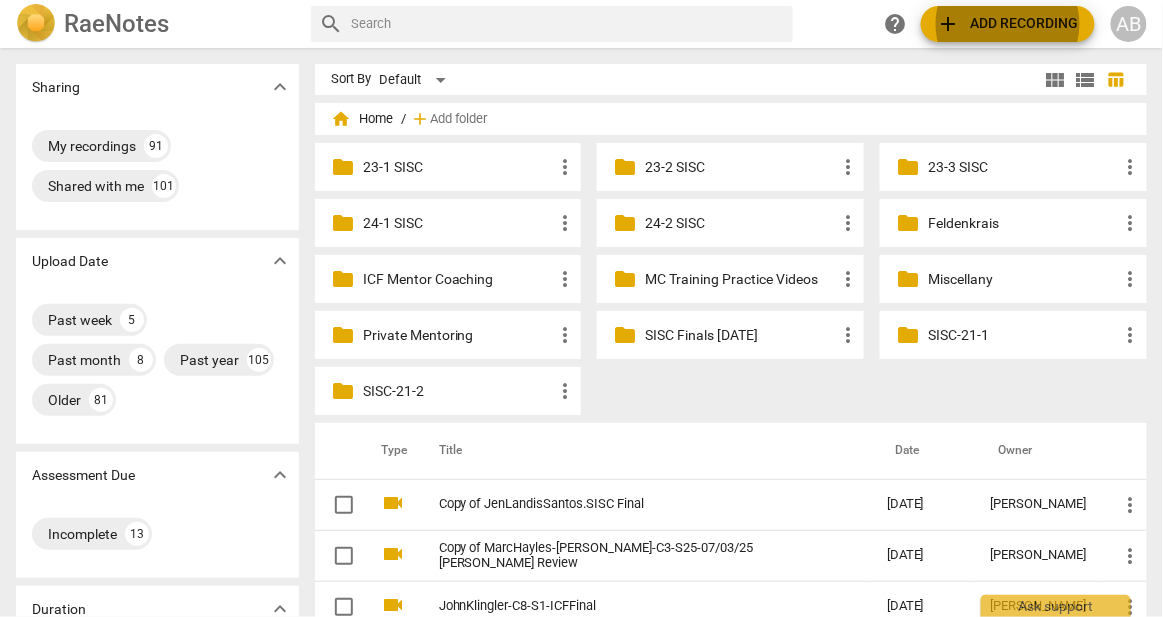 click on "add   Add recording" at bounding box center [1008, 24] 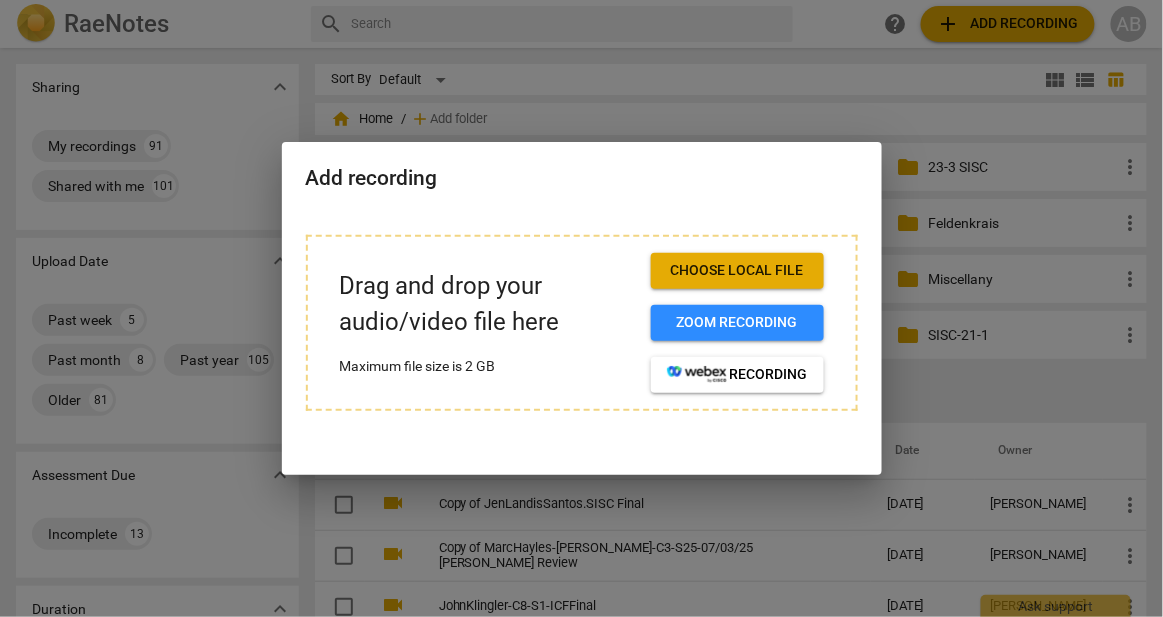 click at bounding box center (581, 308) 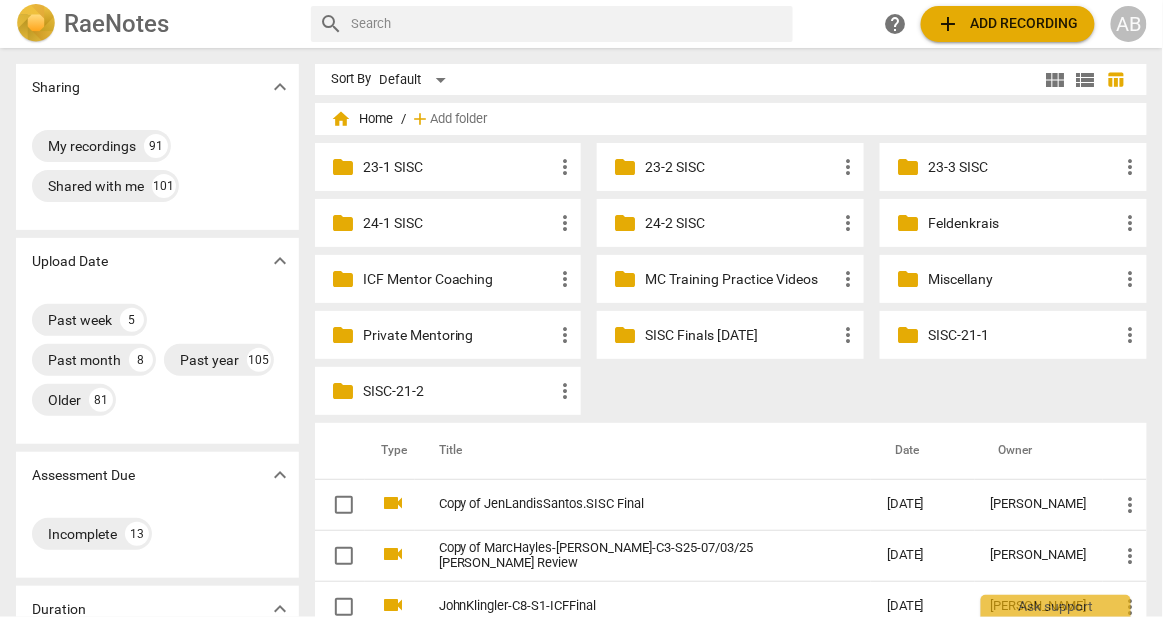 click on "RaeNotes" at bounding box center [155, 24] 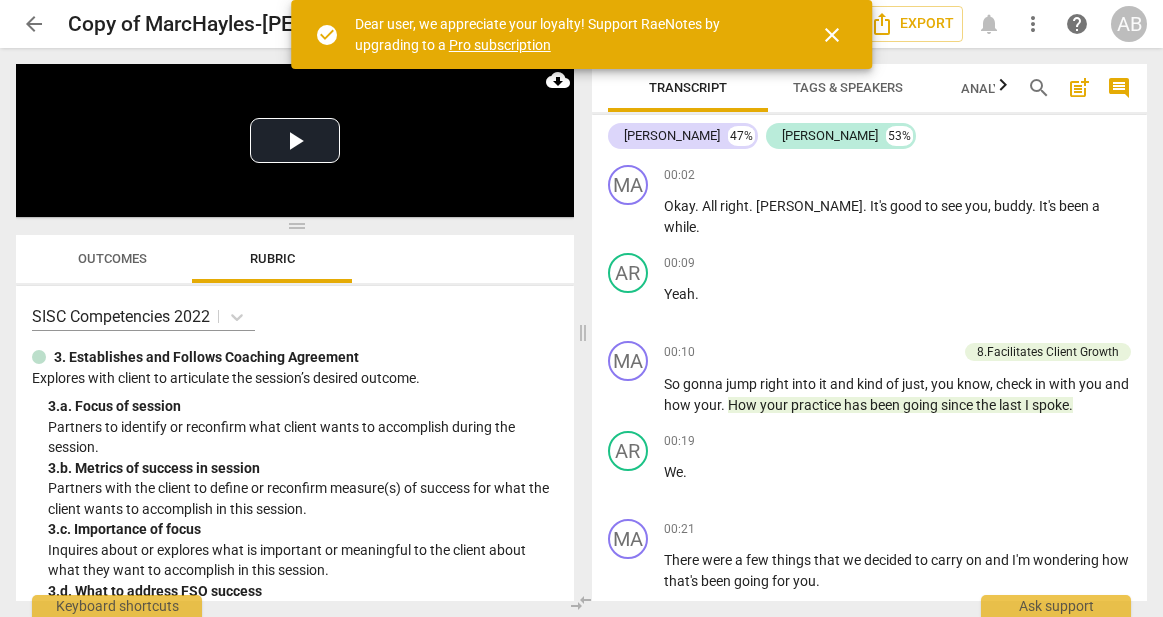 scroll, scrollTop: 0, scrollLeft: 0, axis: both 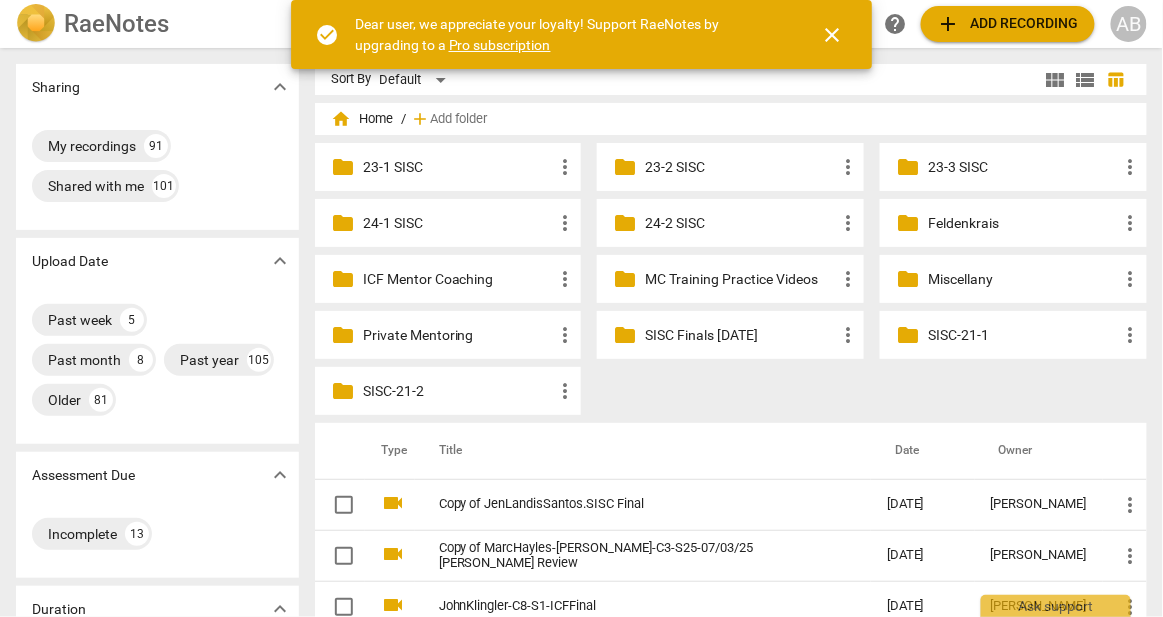 click on "close" at bounding box center [832, 35] 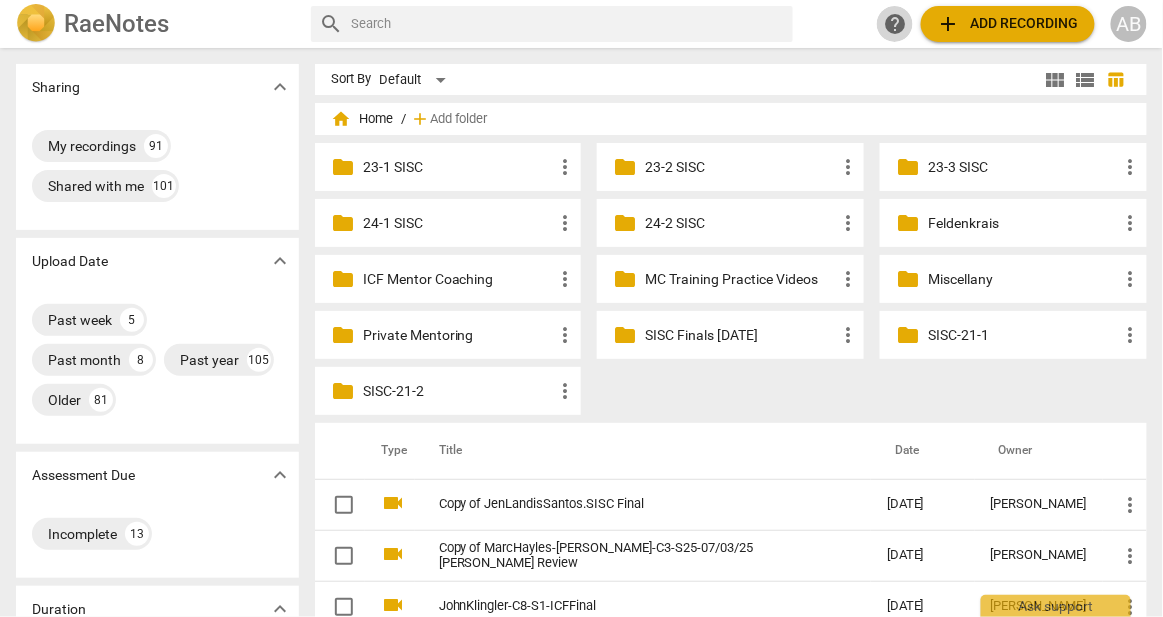 click on "help" at bounding box center [895, 24] 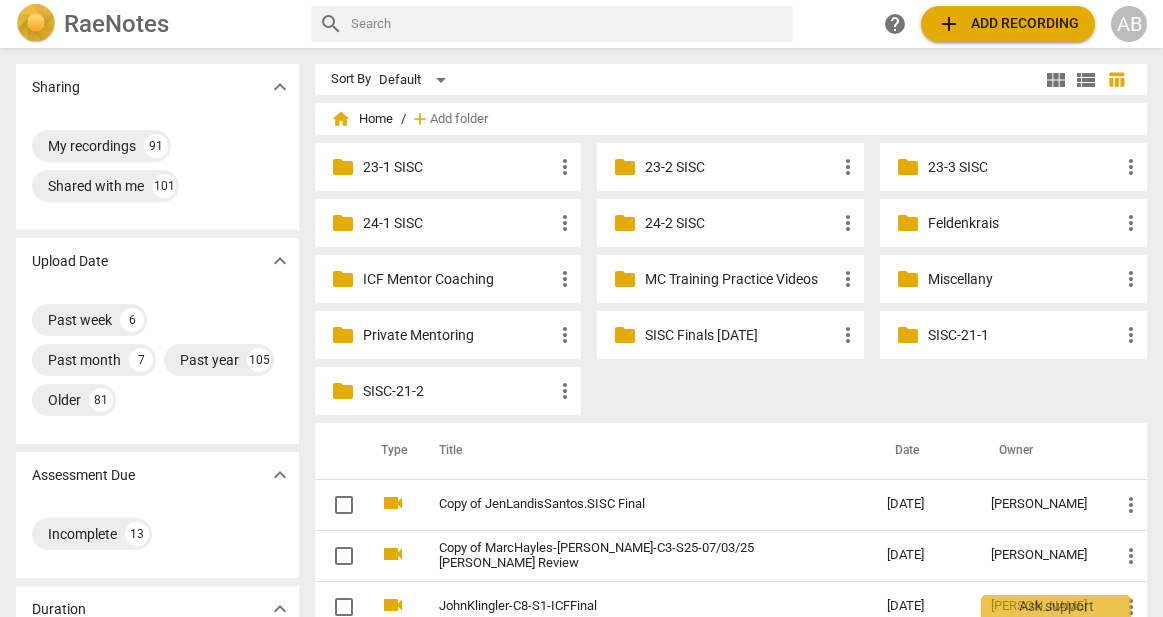 scroll, scrollTop: 0, scrollLeft: 0, axis: both 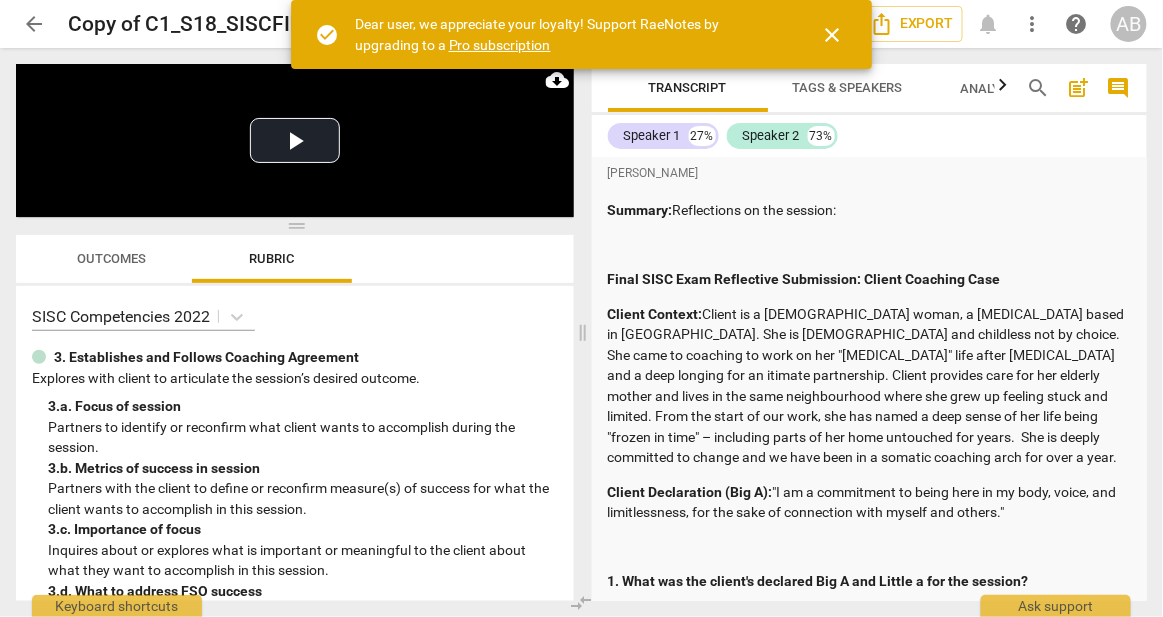 click on "close" at bounding box center (832, 35) 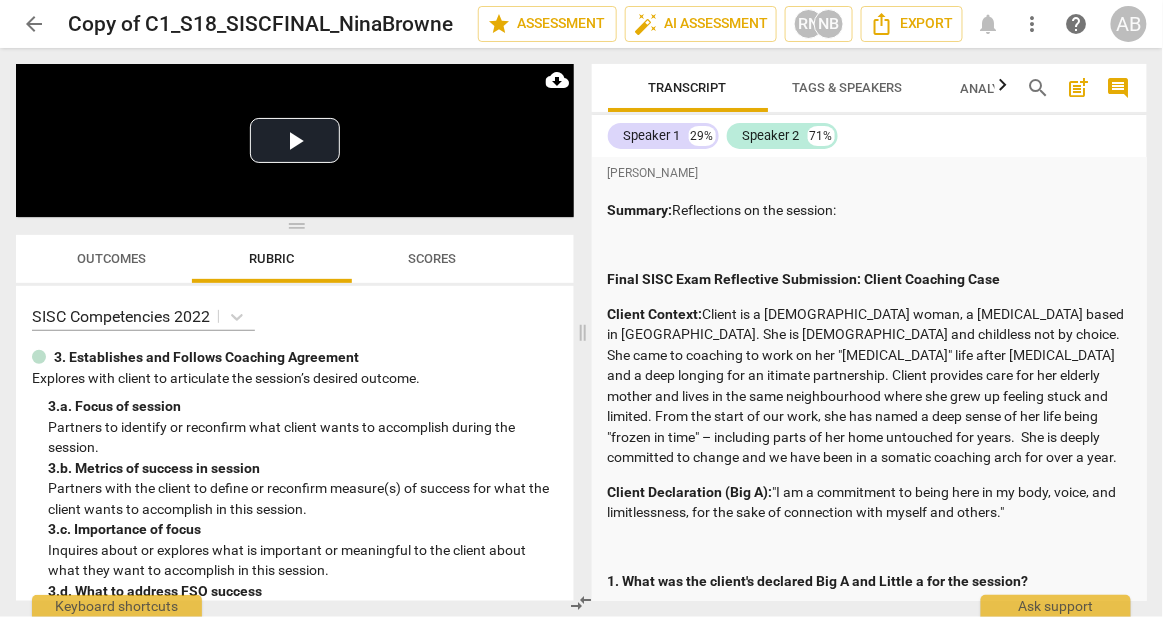 click on "more_vert" at bounding box center [1033, 24] 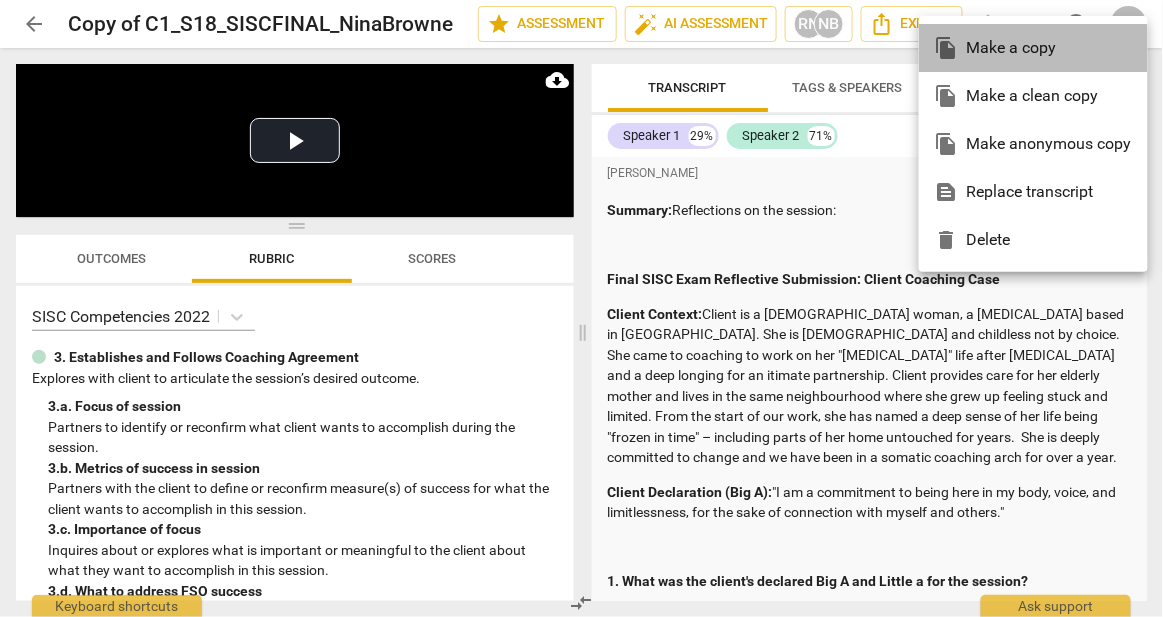 click on "file_copy    Make a copy" at bounding box center [1033, 48] 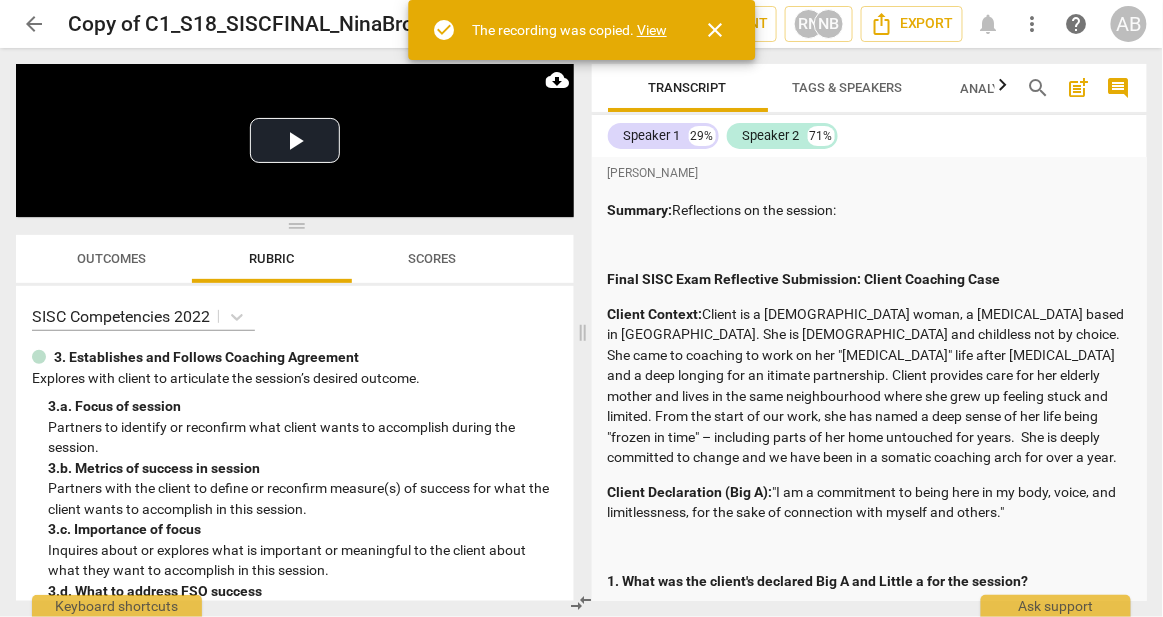 click on "View" at bounding box center [652, 30] 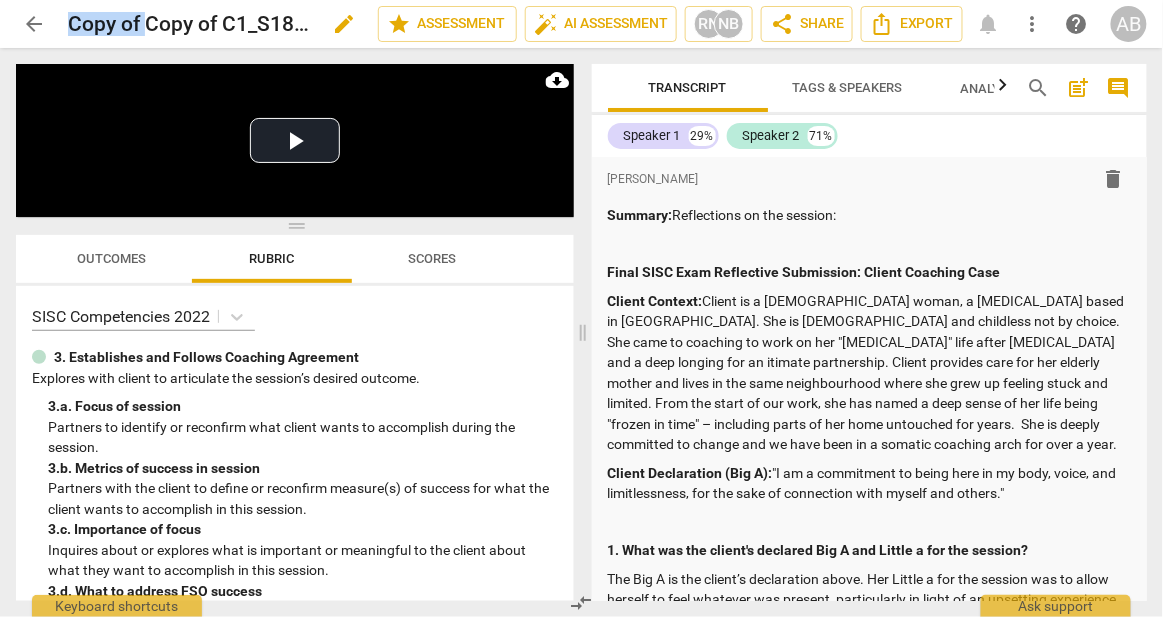 drag, startPoint x: 143, startPoint y: 24, endPoint x: 70, endPoint y: 21, distance: 73.061615 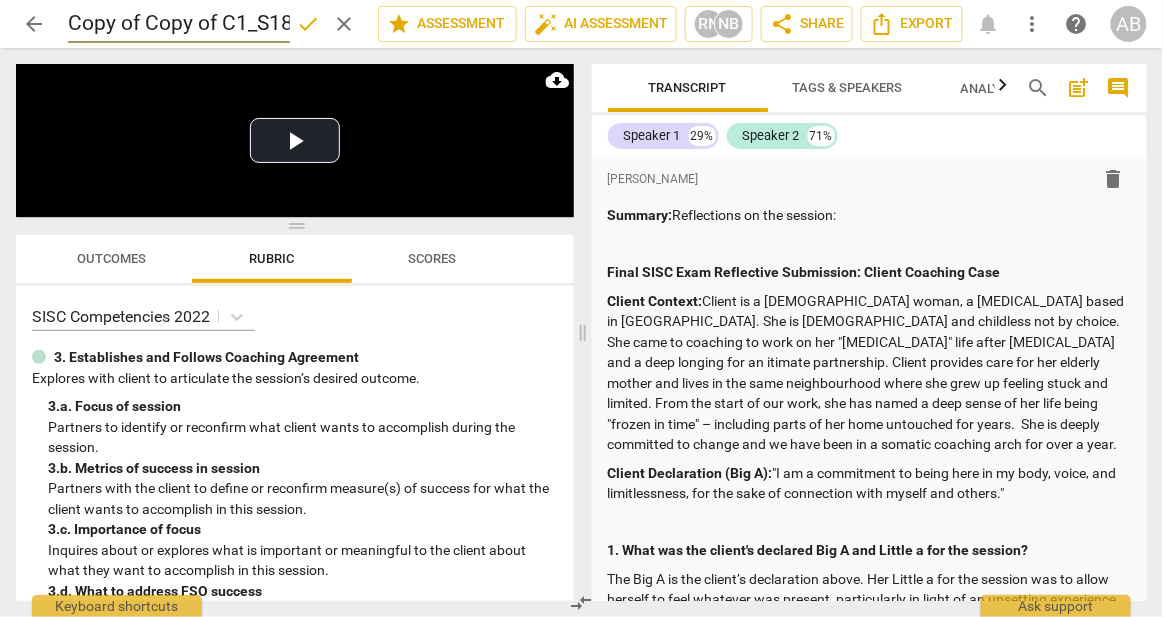 scroll, scrollTop: 0, scrollLeft: 241, axis: horizontal 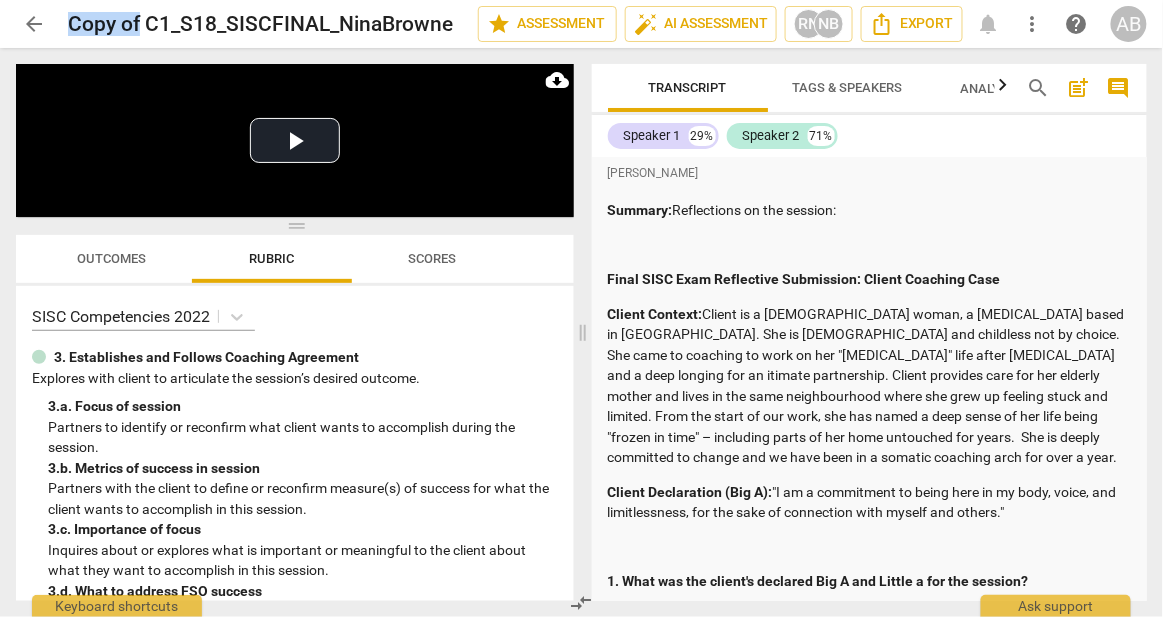 drag, startPoint x: 140, startPoint y: 27, endPoint x: 64, endPoint y: 27, distance: 76 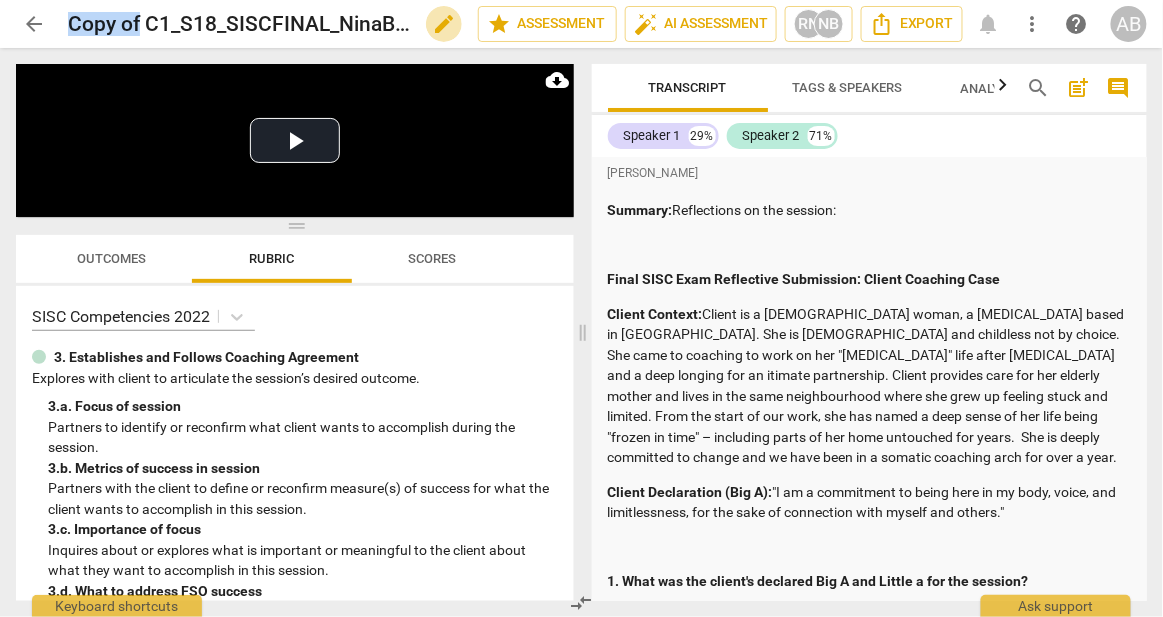 click on "edit" at bounding box center [444, 24] 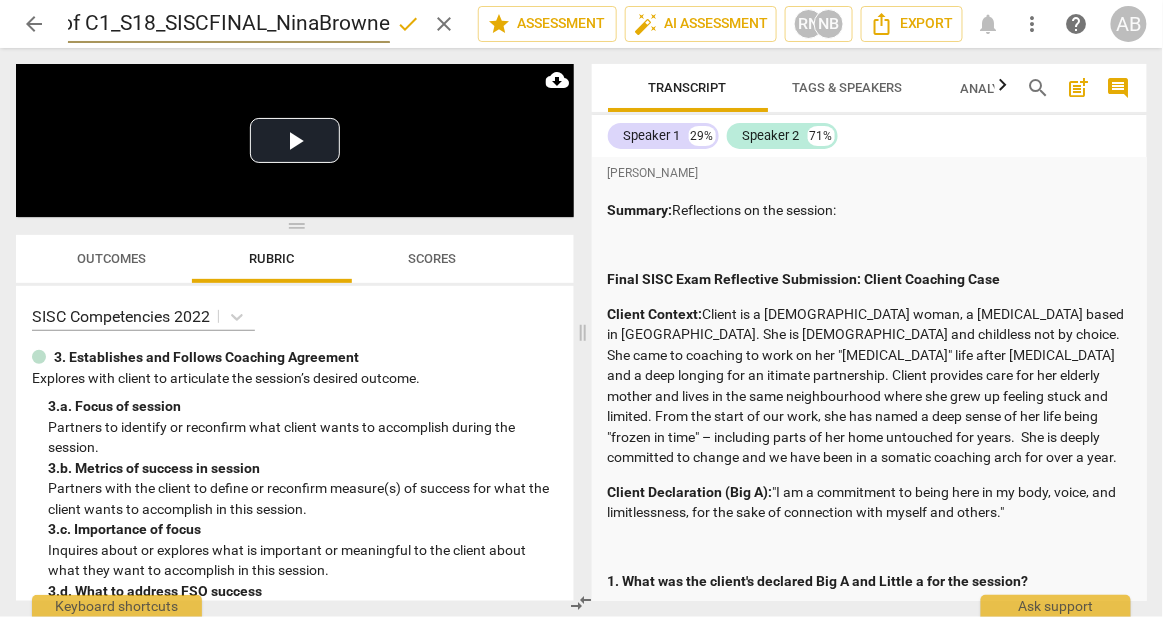 scroll, scrollTop: 0, scrollLeft: 0, axis: both 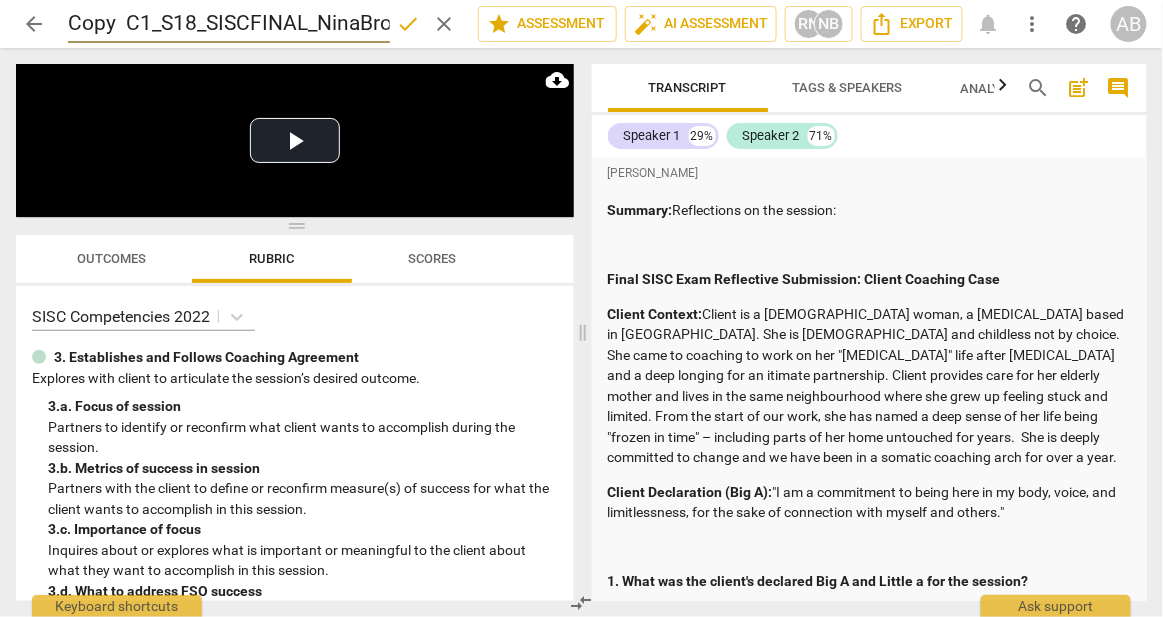 type on "Copy C1_S18_SISCFINAL_NinaBrowne" 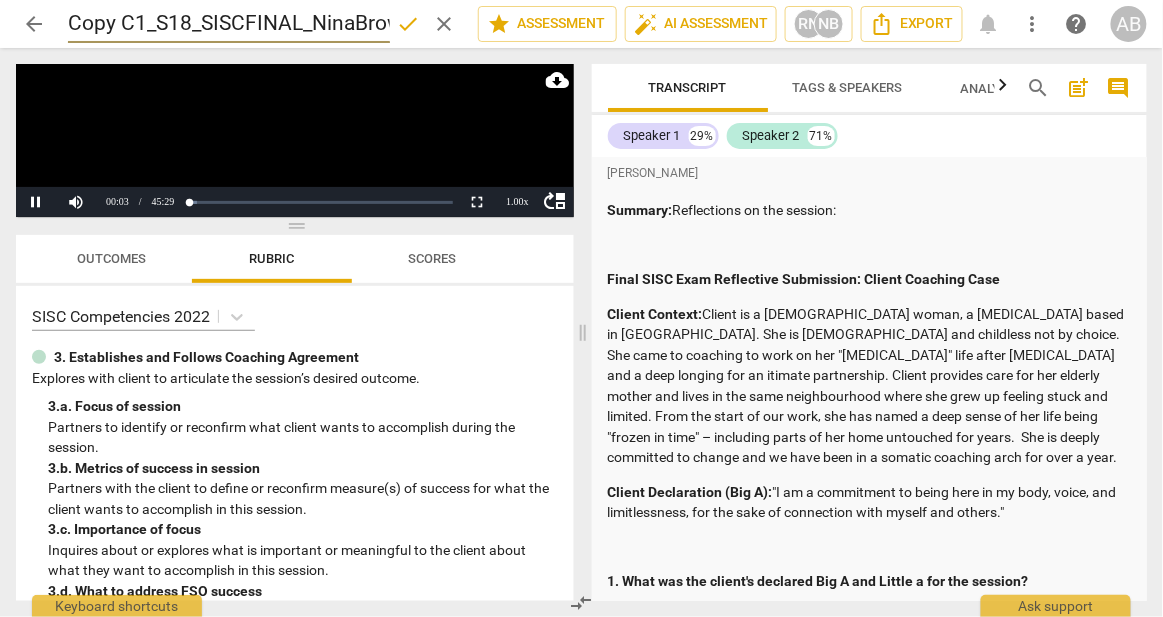 click on "arrow_back" at bounding box center (34, 24) 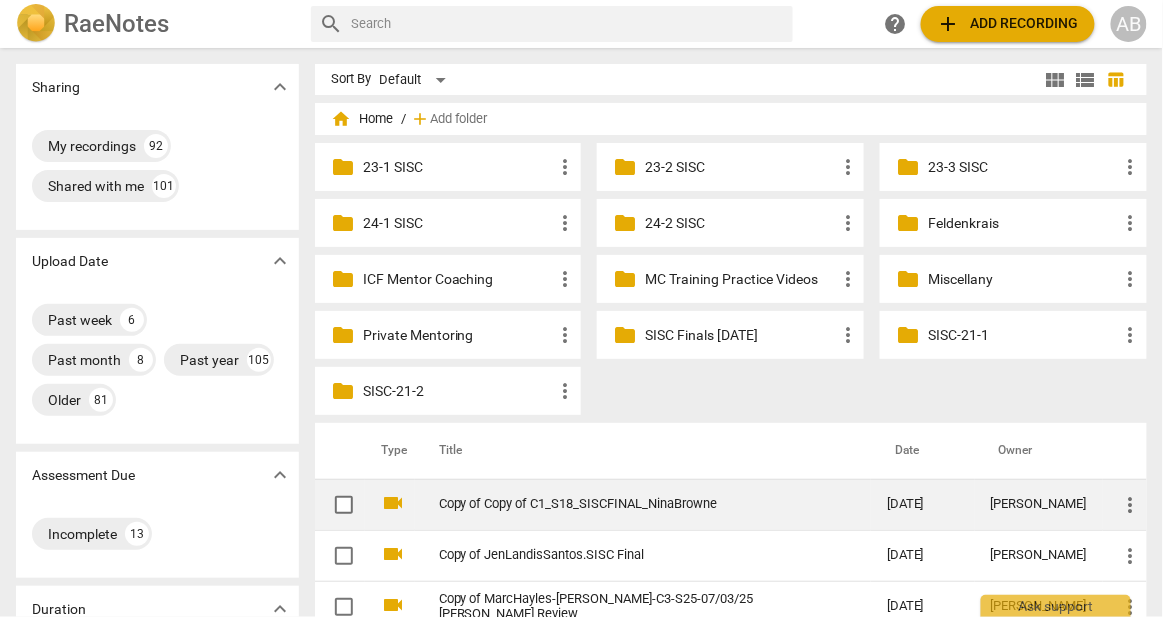 click on "Copy of Copy of C1_S18_SISCFINAL_NinaBrowne" at bounding box center (627, 504) 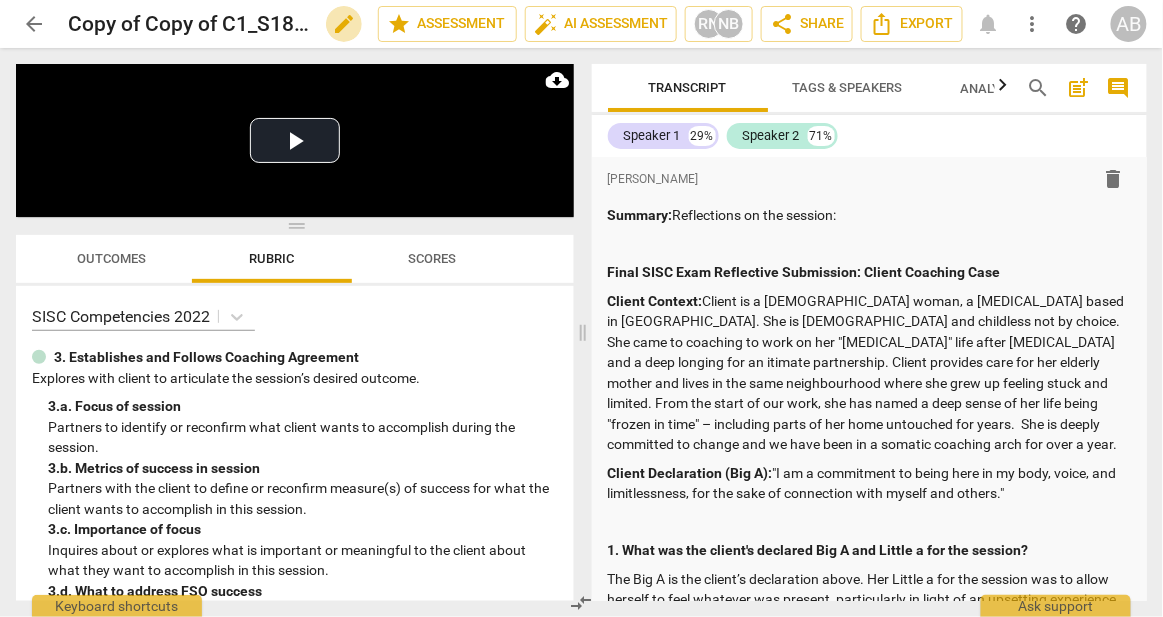 click on "edit" at bounding box center [344, 24] 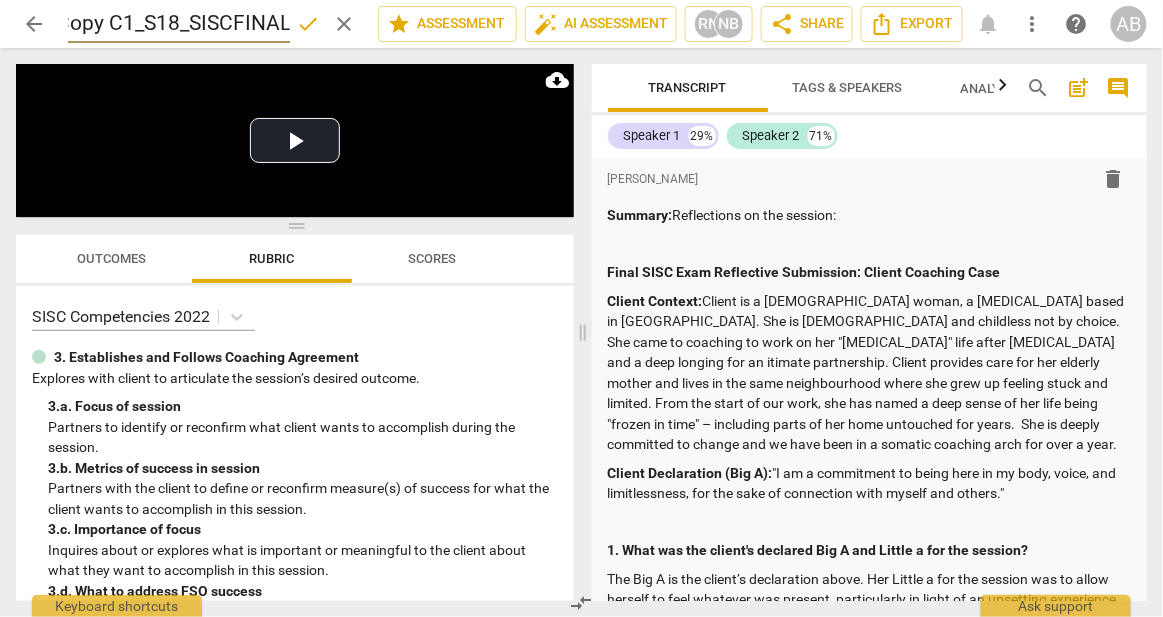 scroll, scrollTop: 0, scrollLeft: 0, axis: both 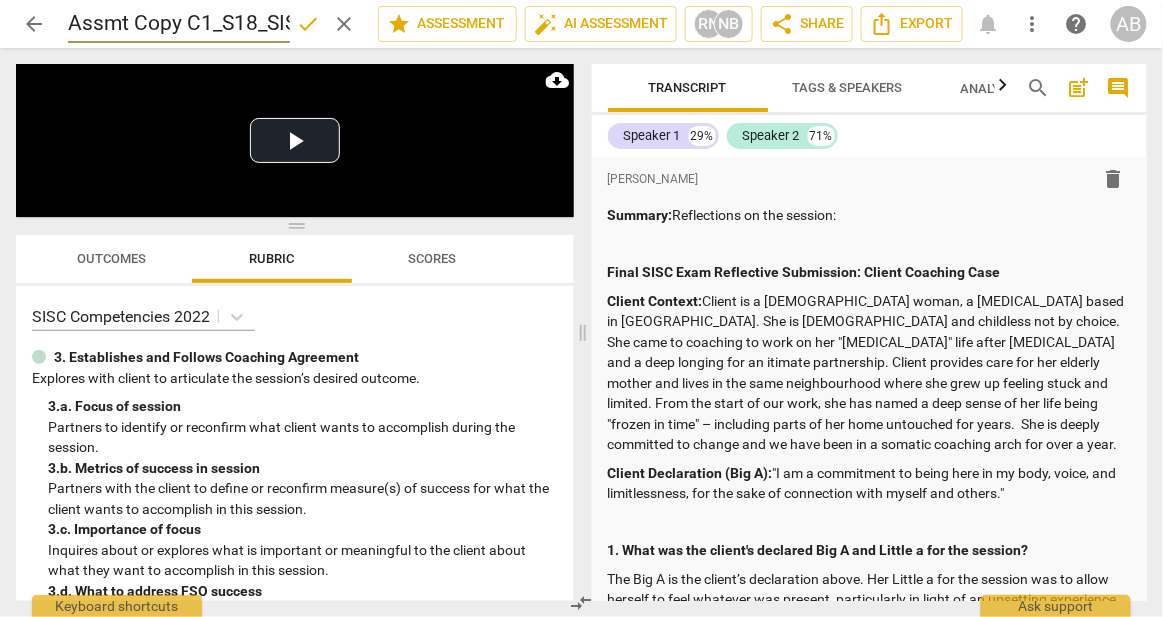 type on "Assmt Copy C1_S18_SISCFINAL_NinaBrowne" 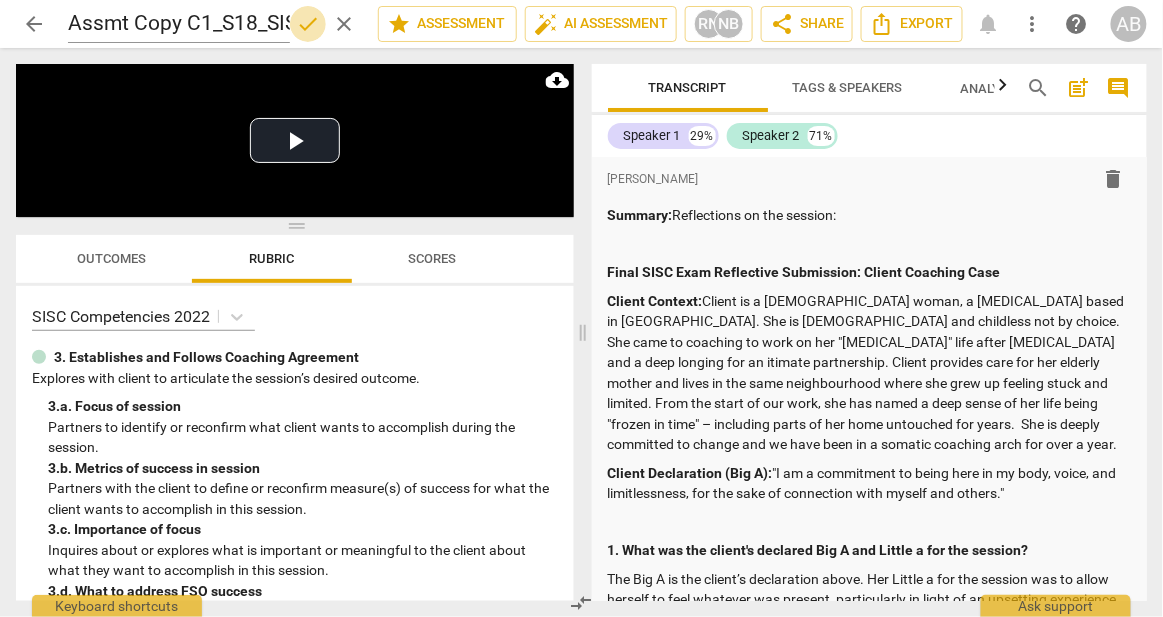 click on "done" at bounding box center [308, 24] 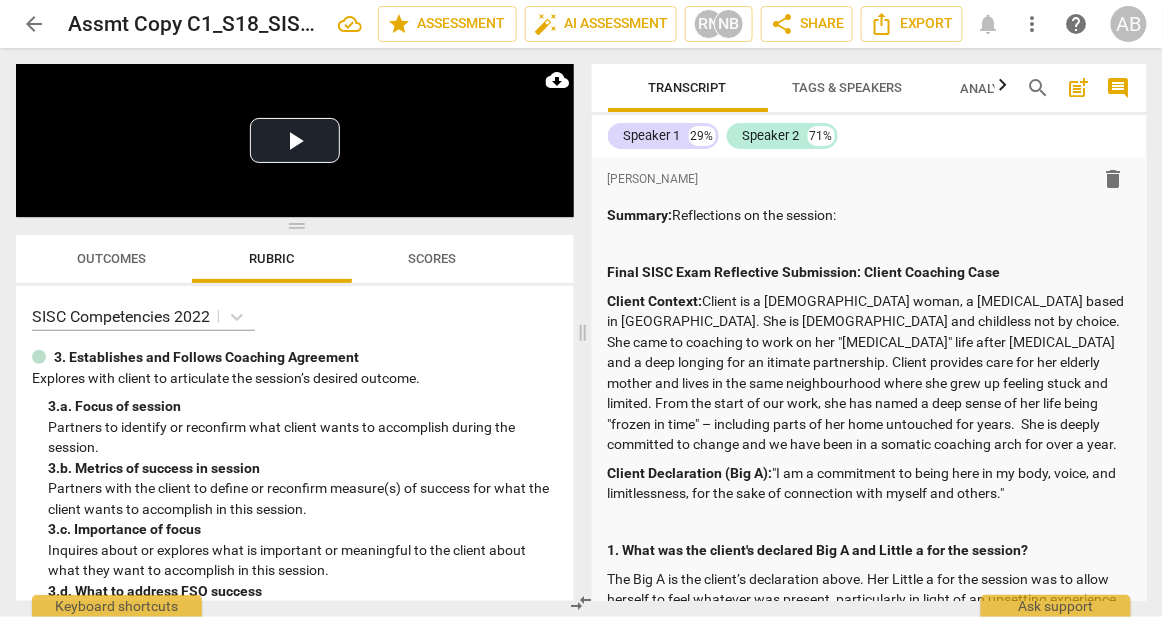 click on "arrow_back" at bounding box center [34, 24] 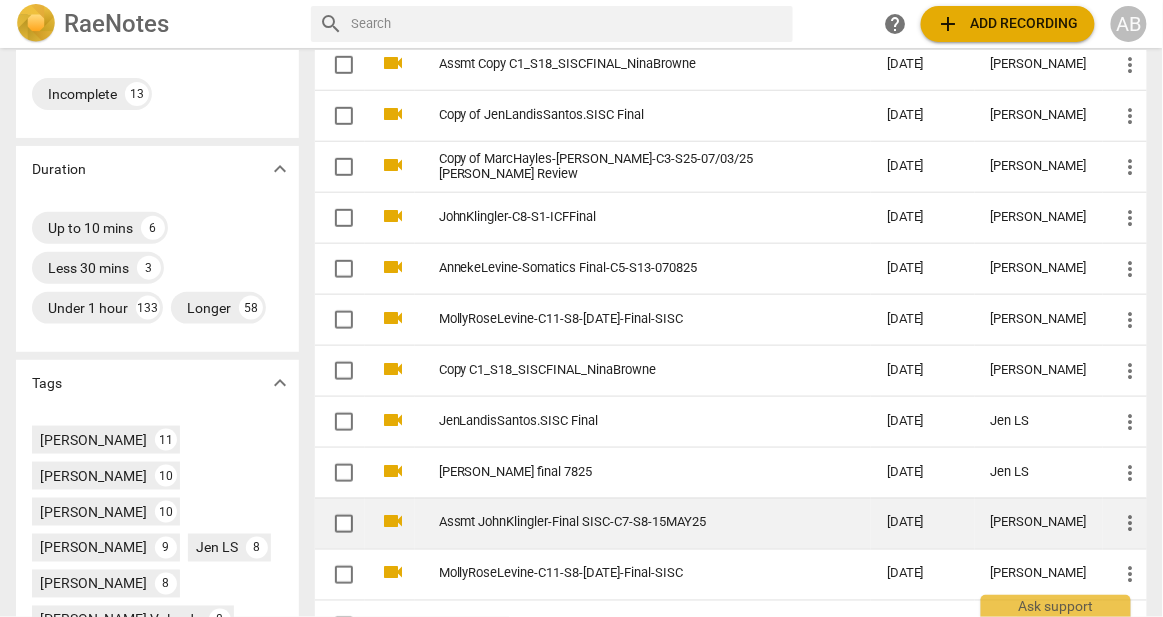 scroll, scrollTop: 435, scrollLeft: 0, axis: vertical 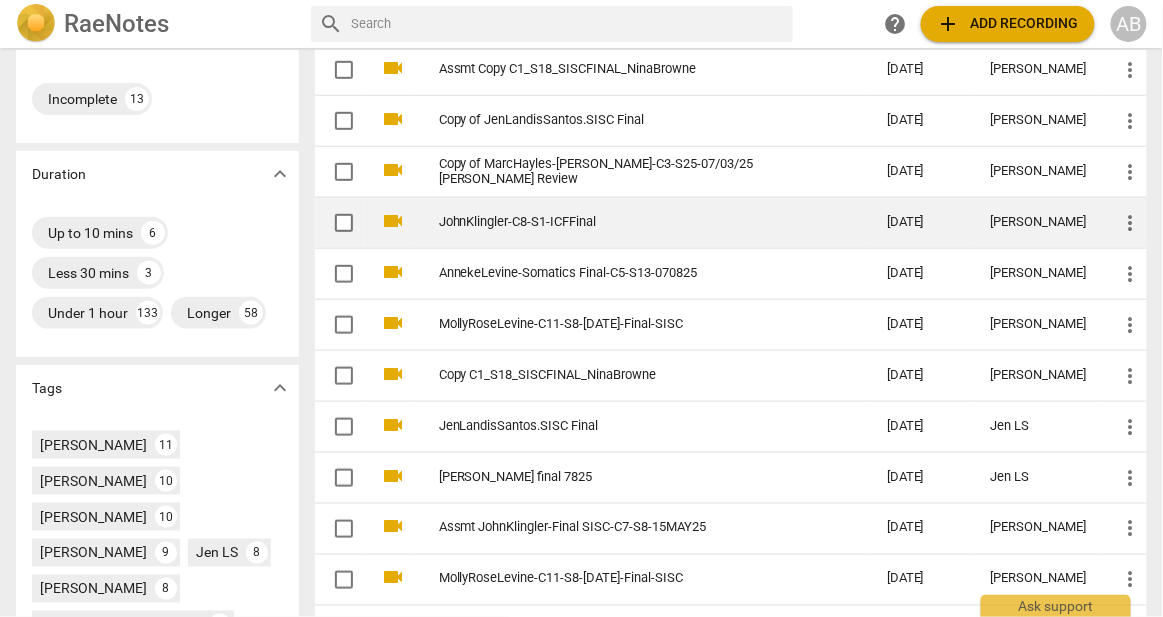 click on "JohnKlingler-C8-S1-ICFFinal" at bounding box center (627, 222) 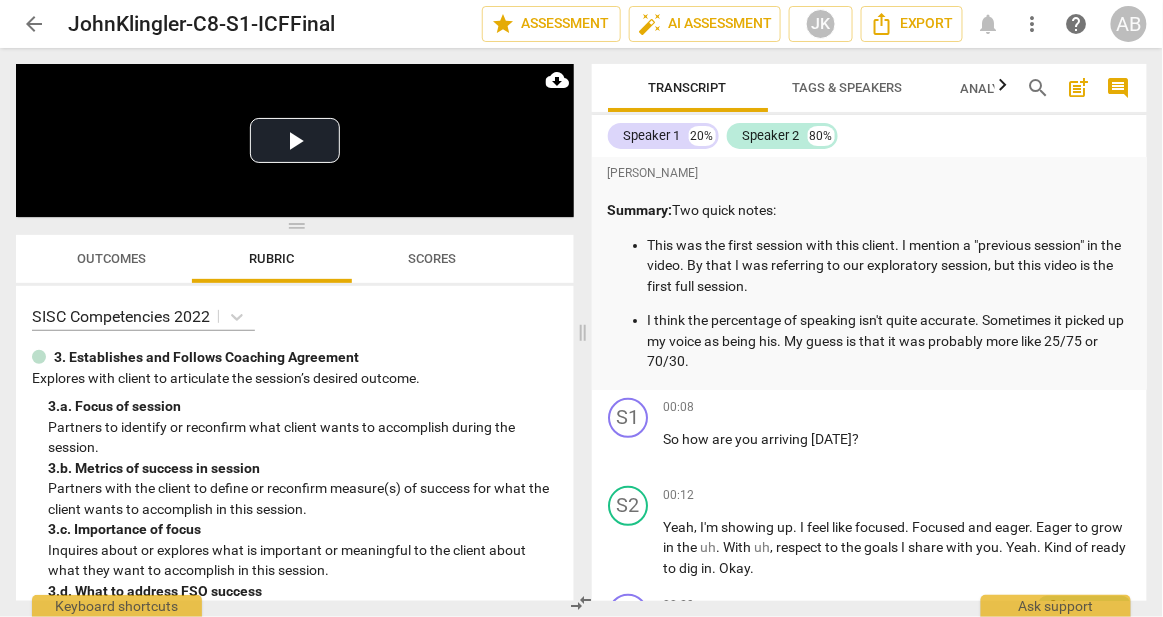 click on "arrow_back" at bounding box center (34, 24) 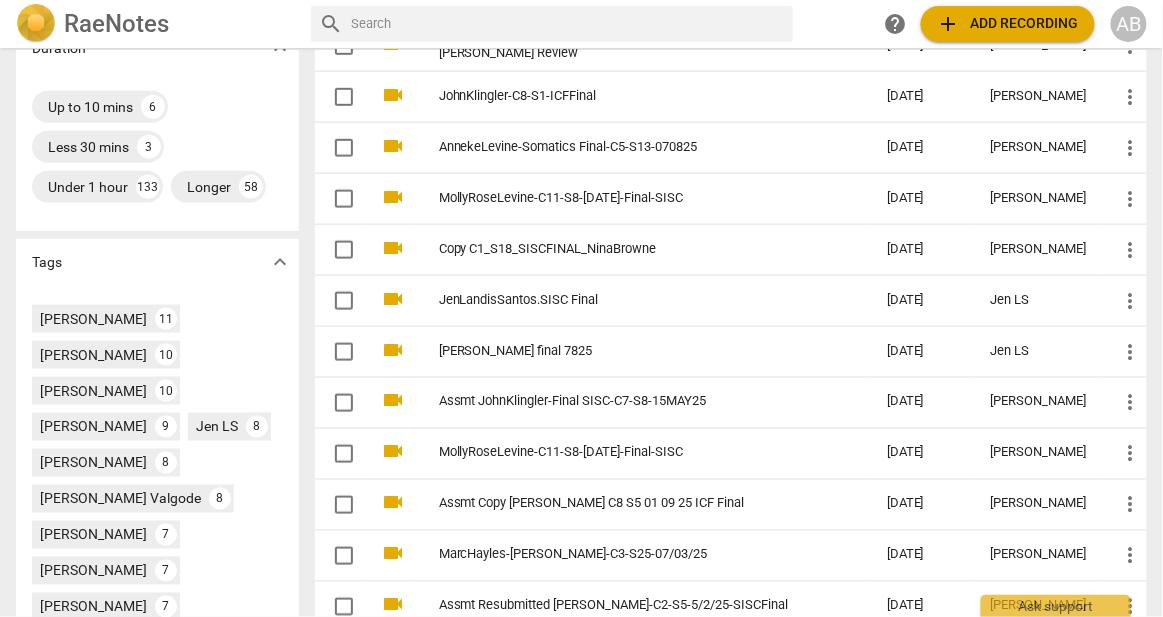 scroll, scrollTop: 562, scrollLeft: 0, axis: vertical 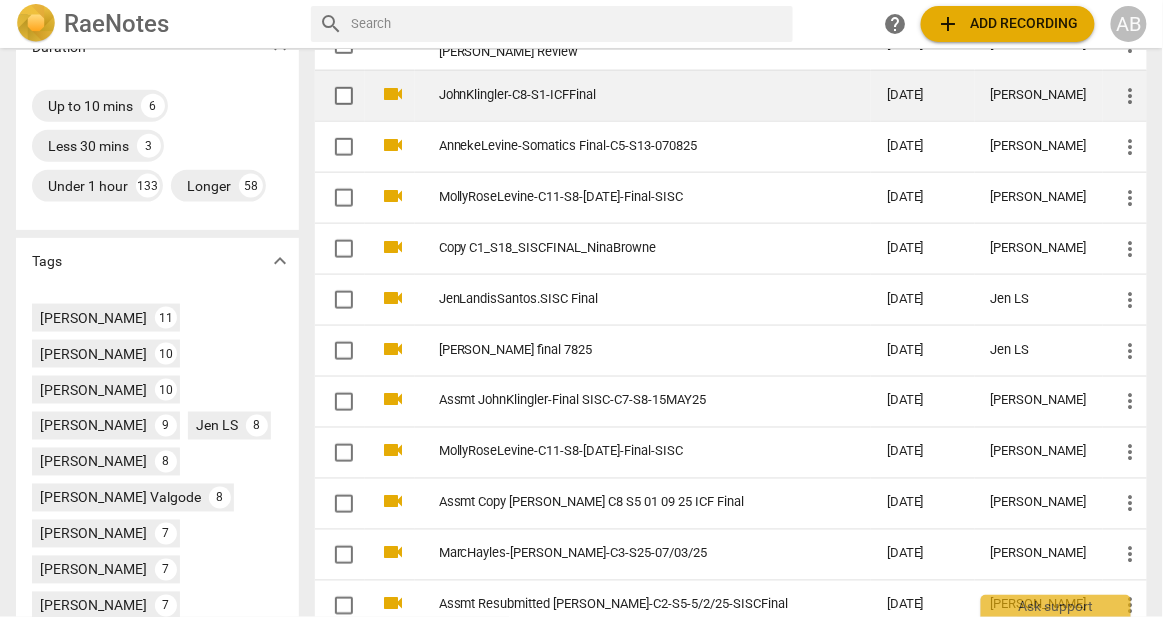click on "JohnKlingler-C8-S1-ICFFinal" at bounding box center (627, 95) 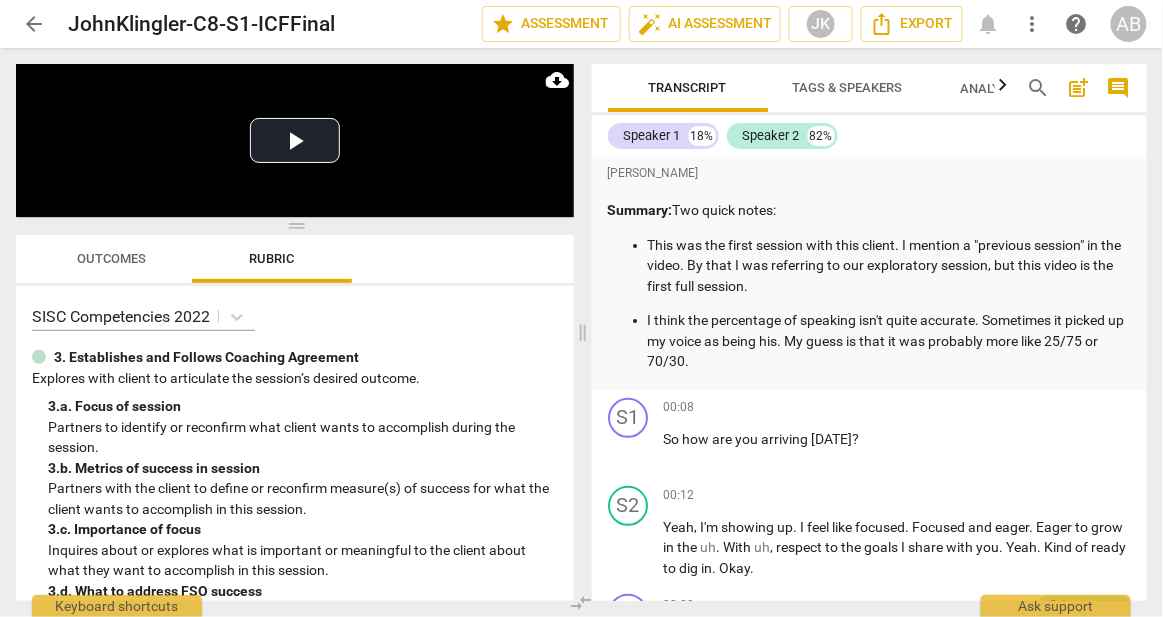 click on "more_vert" at bounding box center (1033, 24) 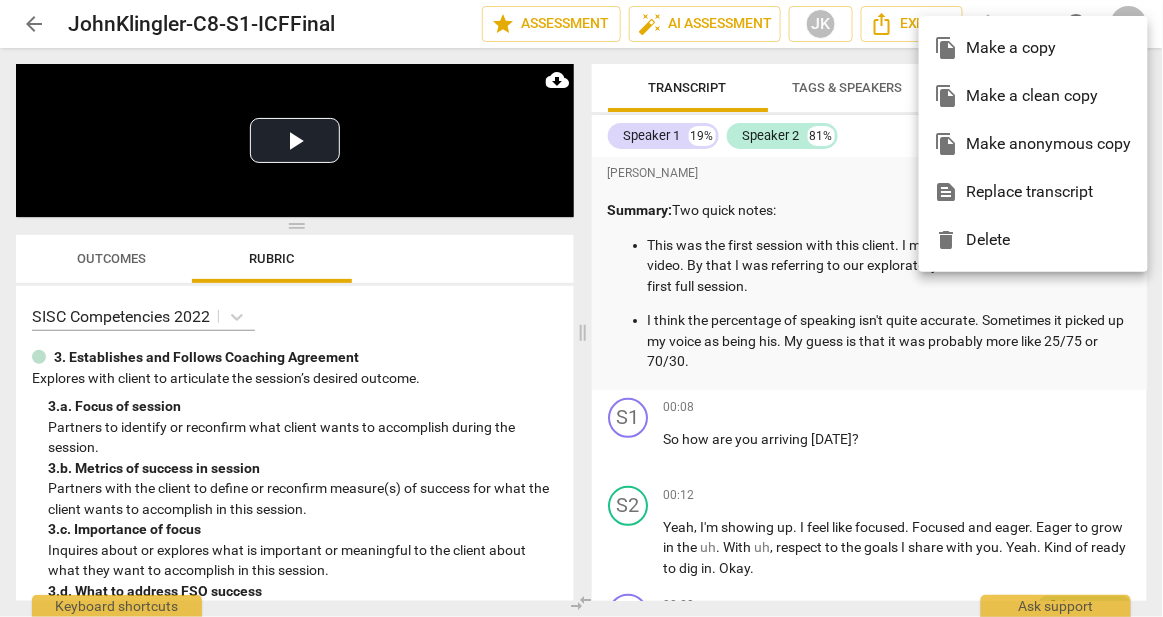 click on "file_copy    Make a copy" at bounding box center (1033, 48) 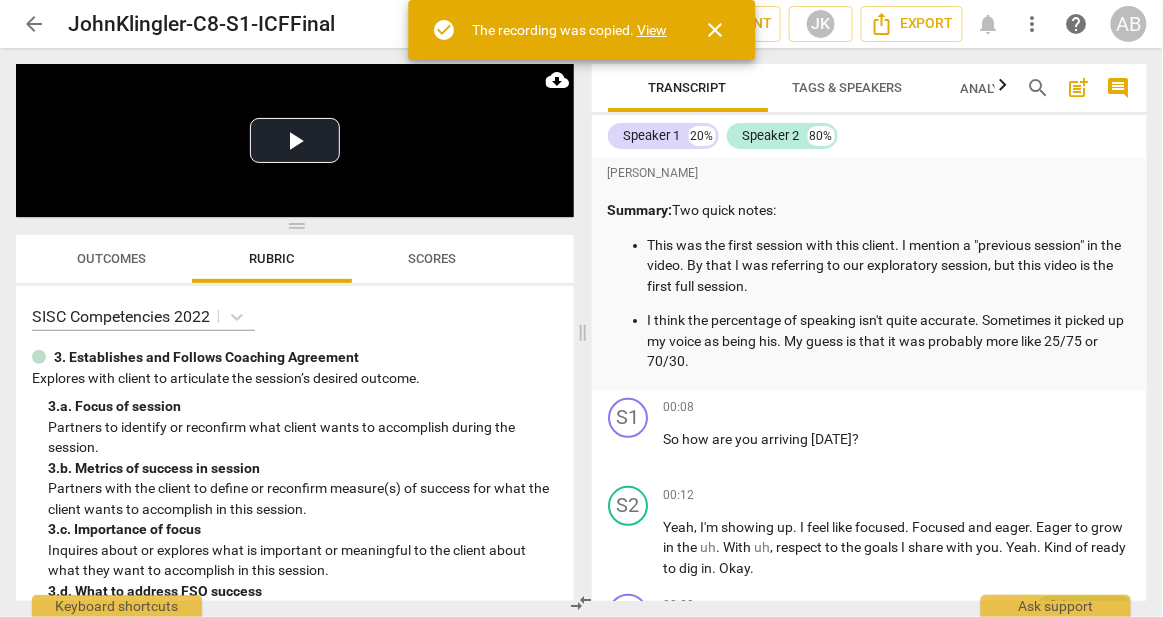 click on "View" at bounding box center [652, 30] 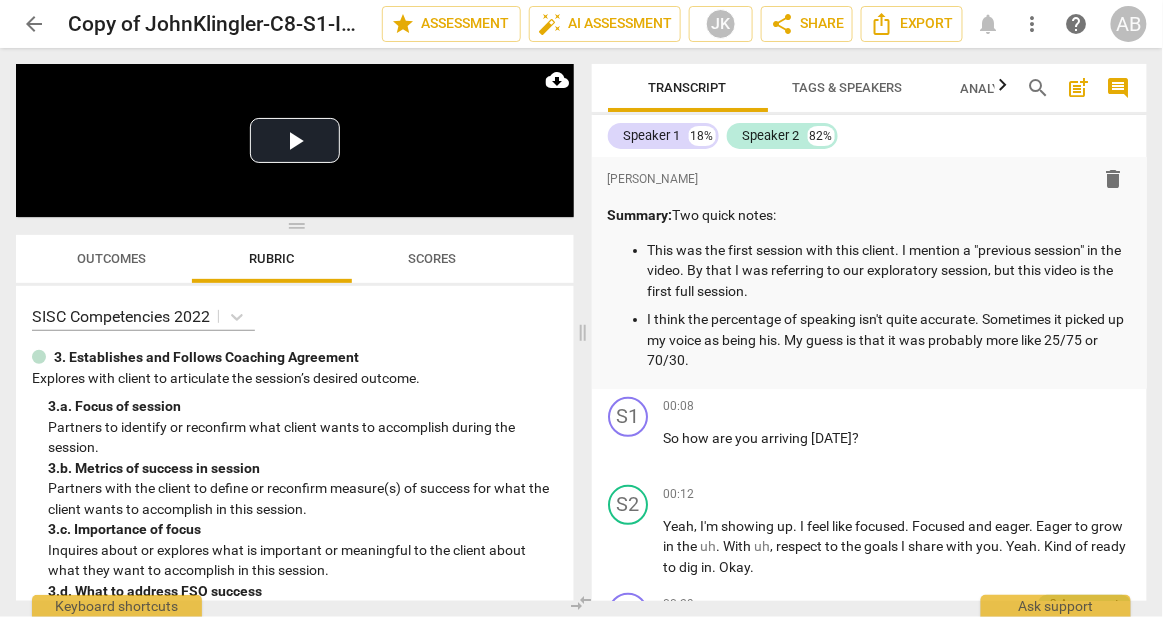 drag, startPoint x: 141, startPoint y: 25, endPoint x: 66, endPoint y: 24, distance: 75.00667 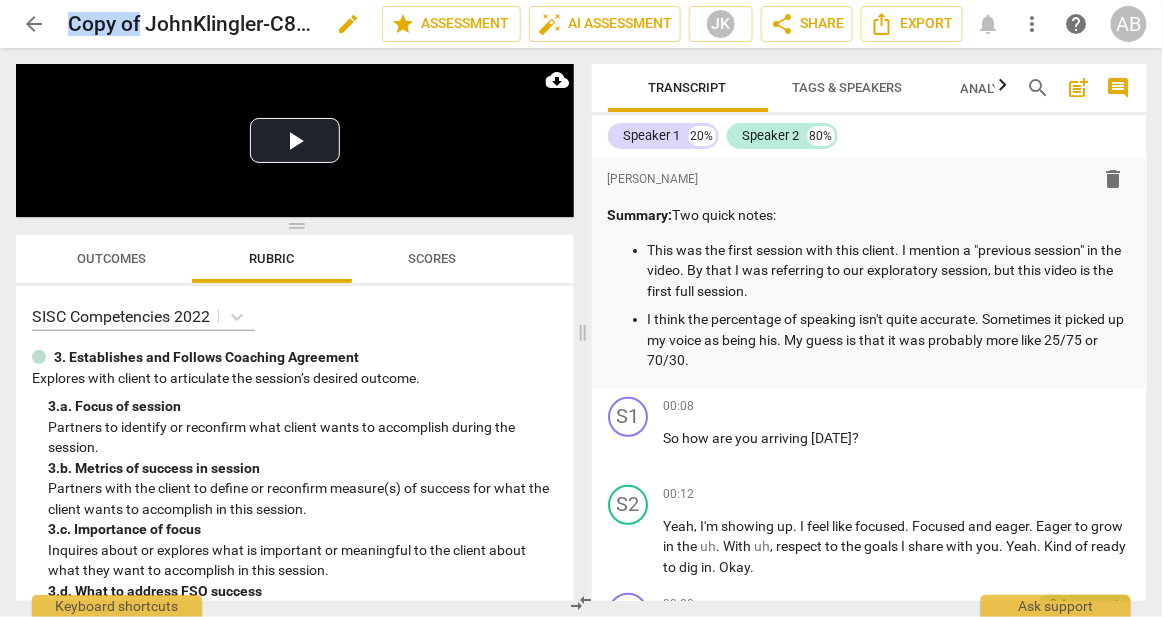click on "edit" at bounding box center [348, 24] 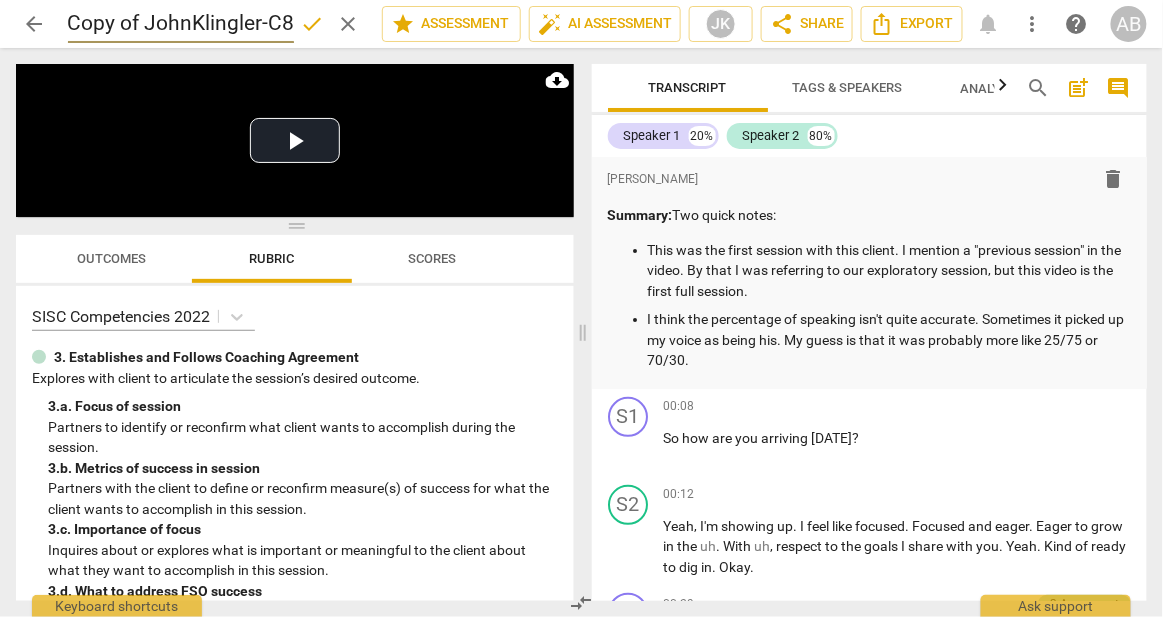 scroll, scrollTop: 0, scrollLeft: 0, axis: both 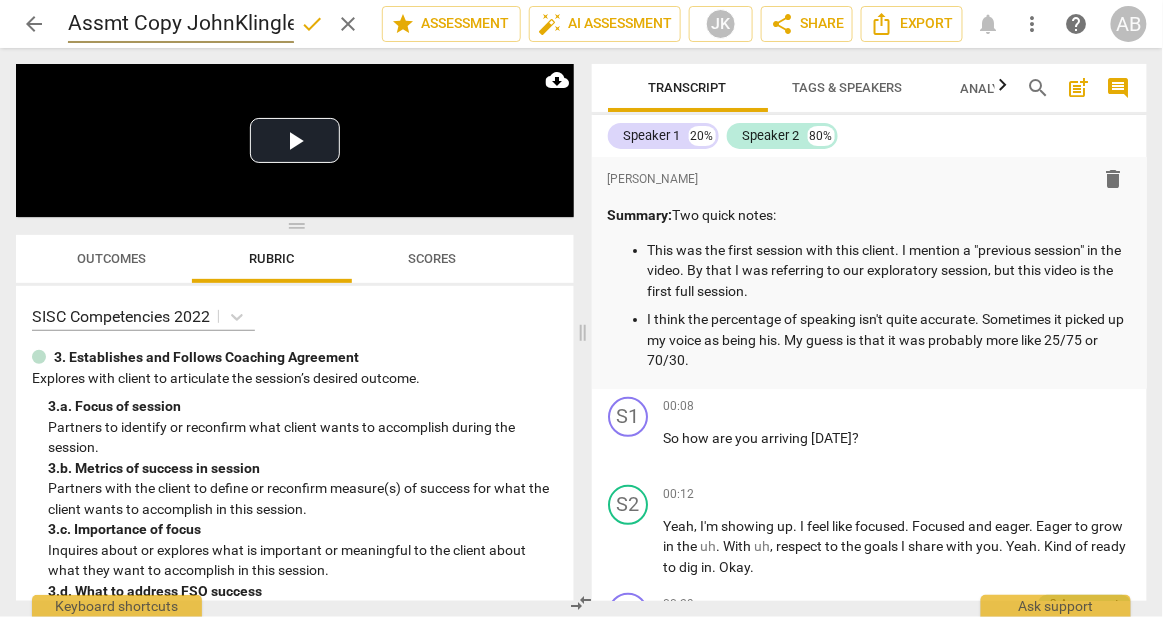 type on "Assmt Copy JohnKlingler-C8-S1-ICFFinal" 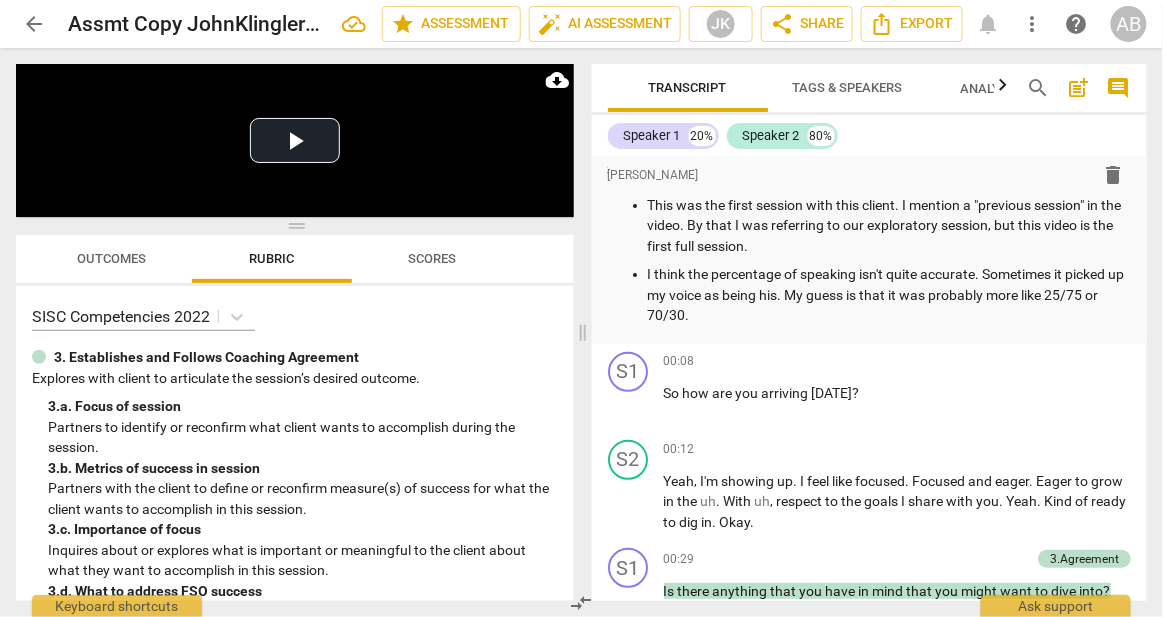 scroll, scrollTop: 58, scrollLeft: 0, axis: vertical 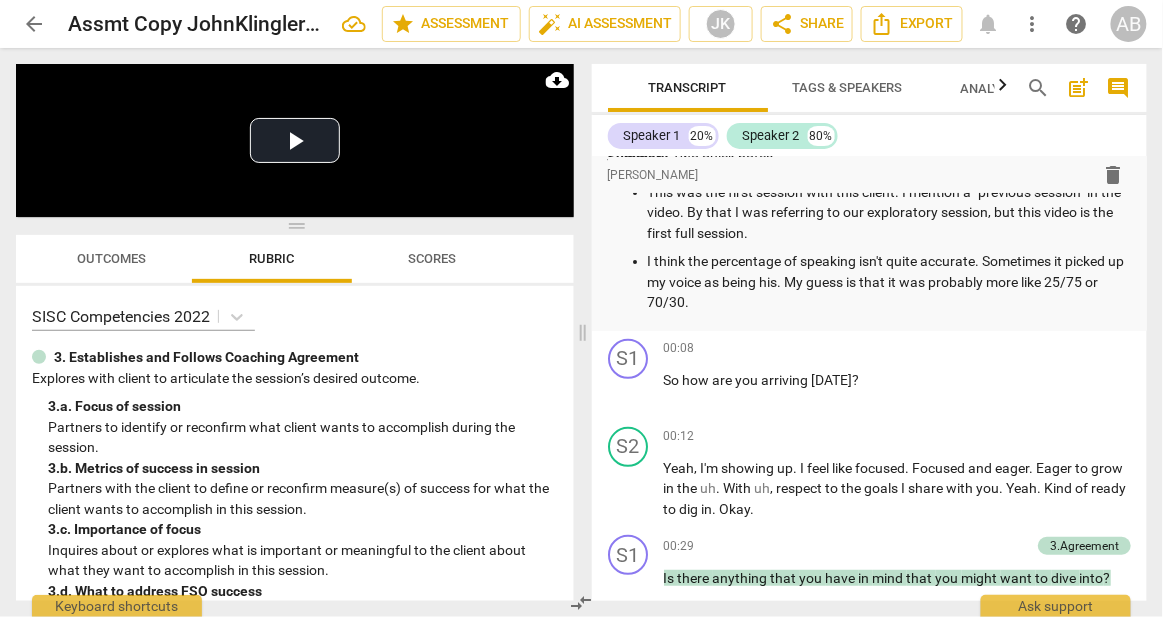 click on "Analytics   New" at bounding box center (1007, 88) 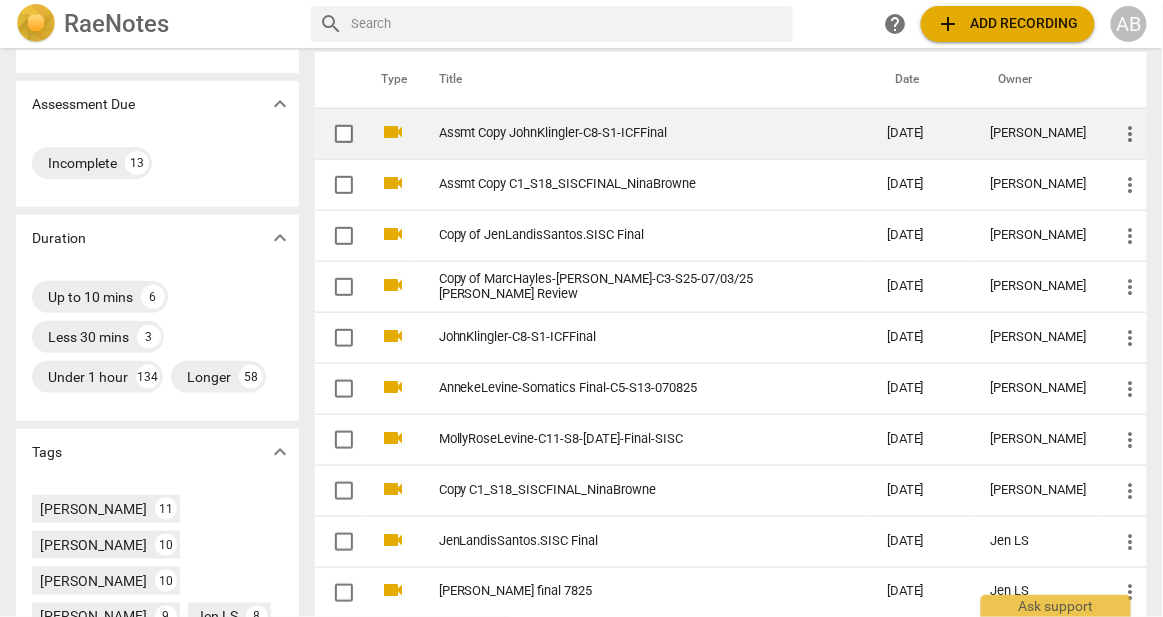 scroll, scrollTop: 385, scrollLeft: 0, axis: vertical 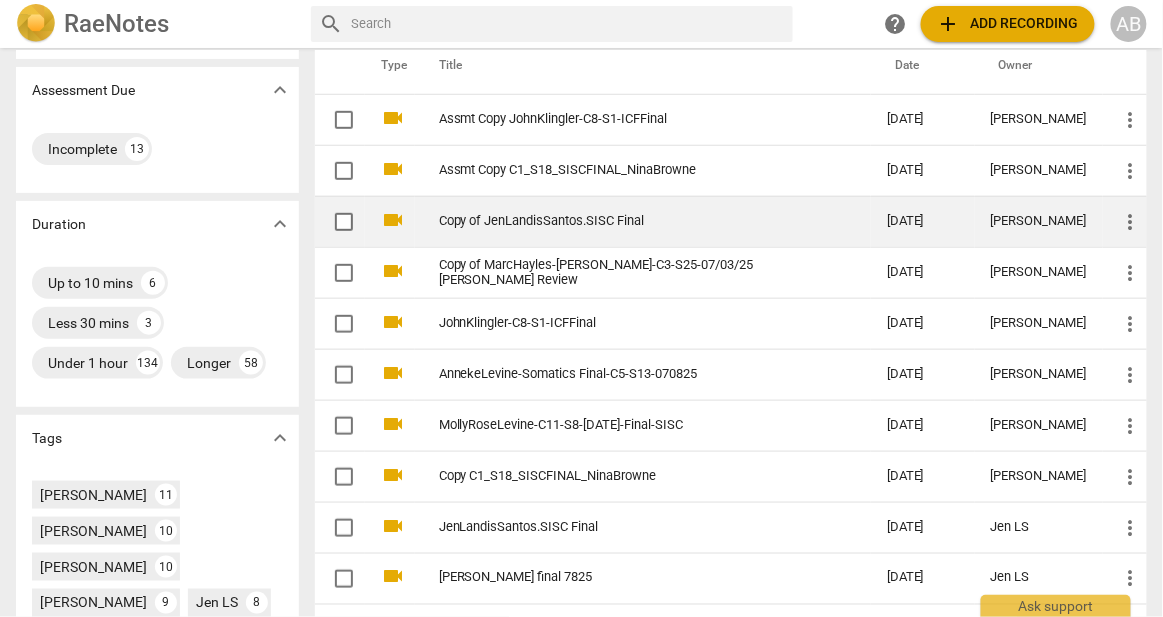 click on "more_vert" at bounding box center [1131, 222] 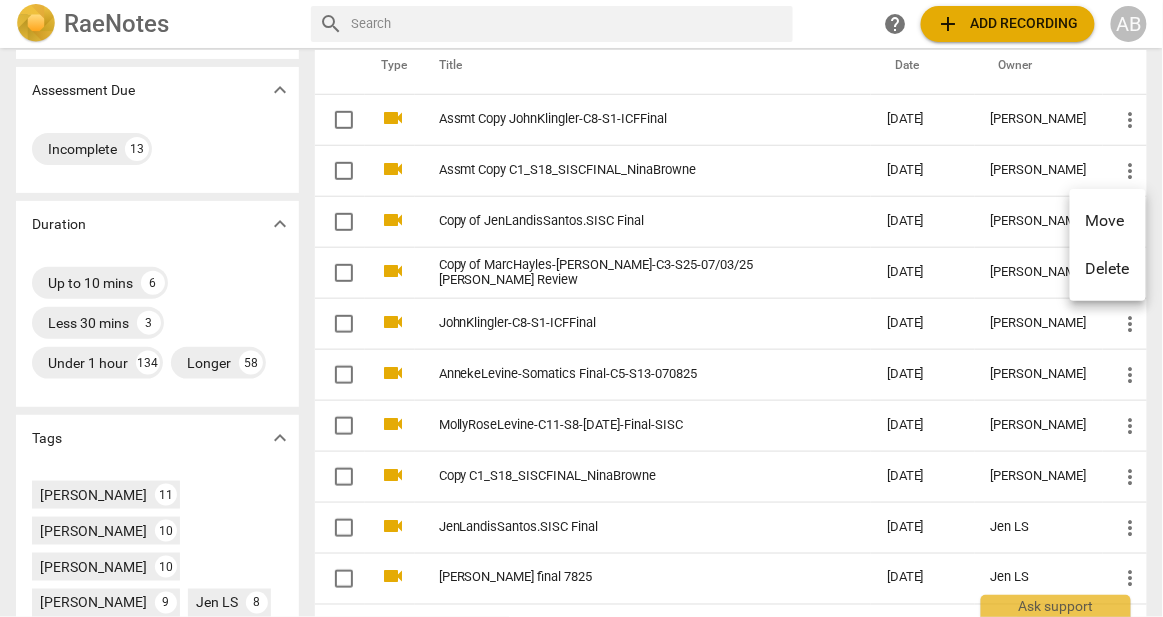 click on "Move" at bounding box center [1108, 221] 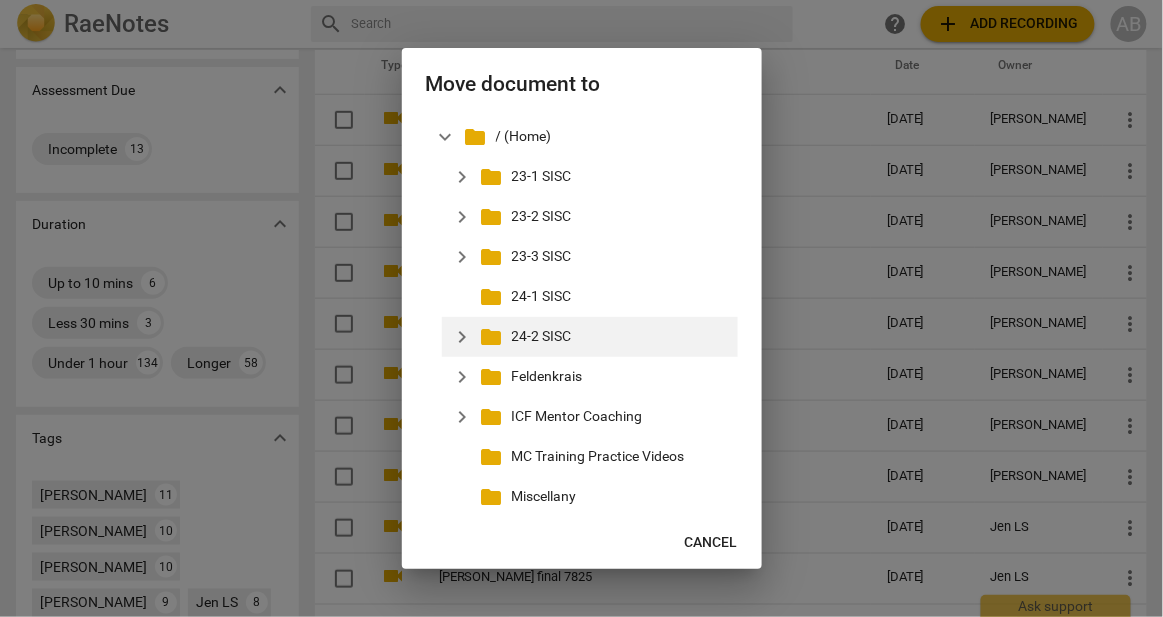 click on "expand_more" at bounding box center [462, 337] 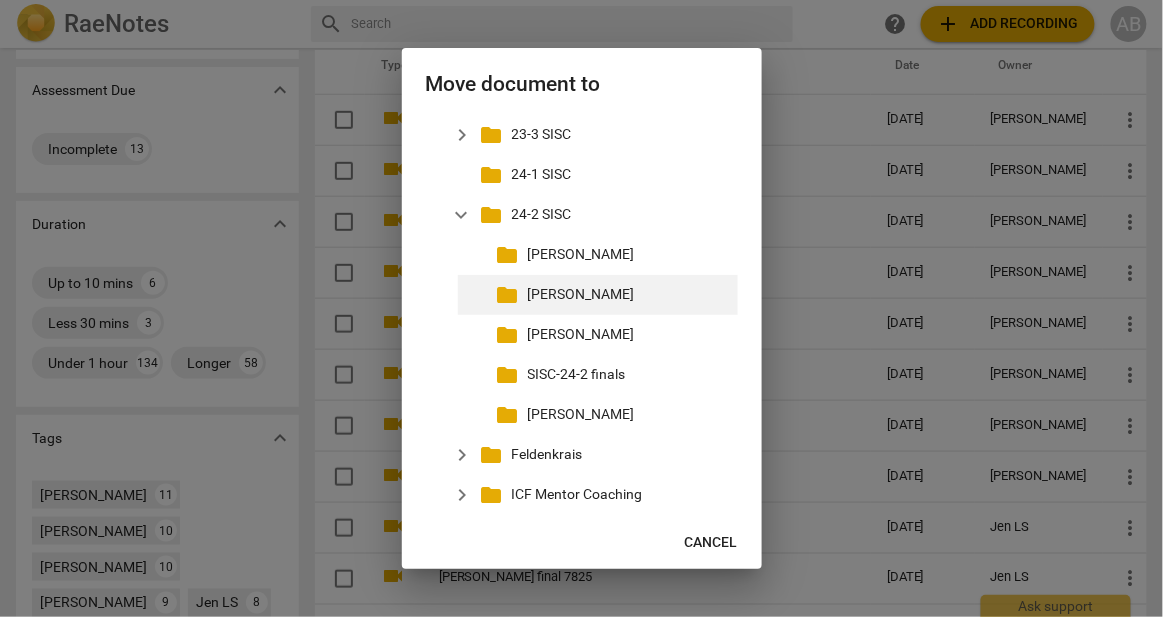 scroll, scrollTop: 132, scrollLeft: 0, axis: vertical 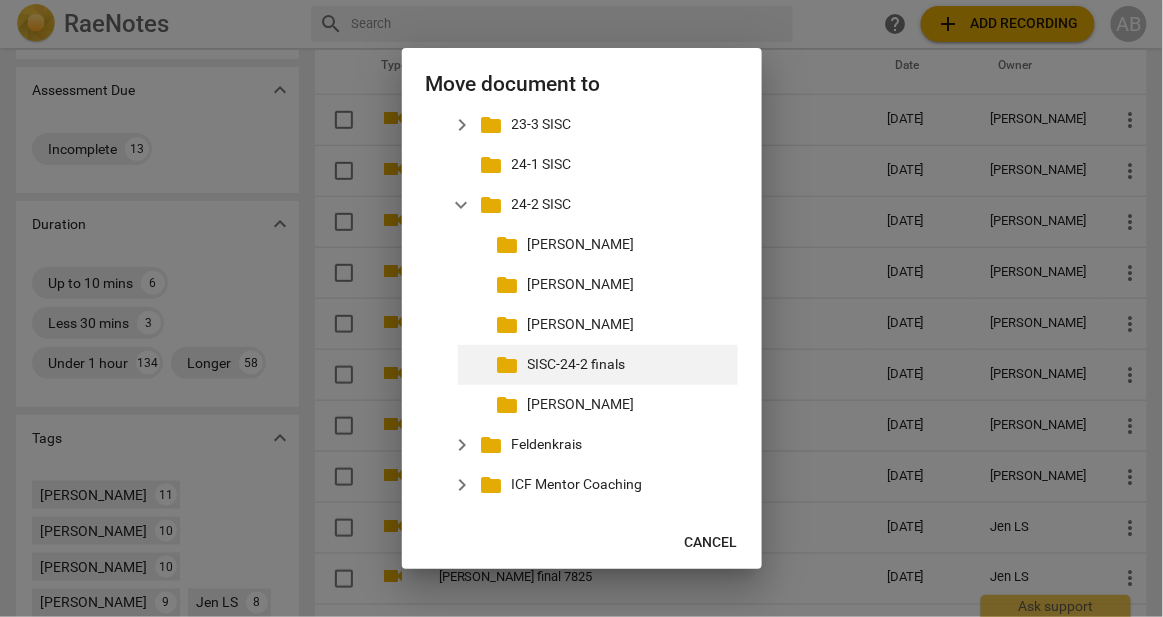 click on "SISC-24-2 finals" at bounding box center (629, 364) 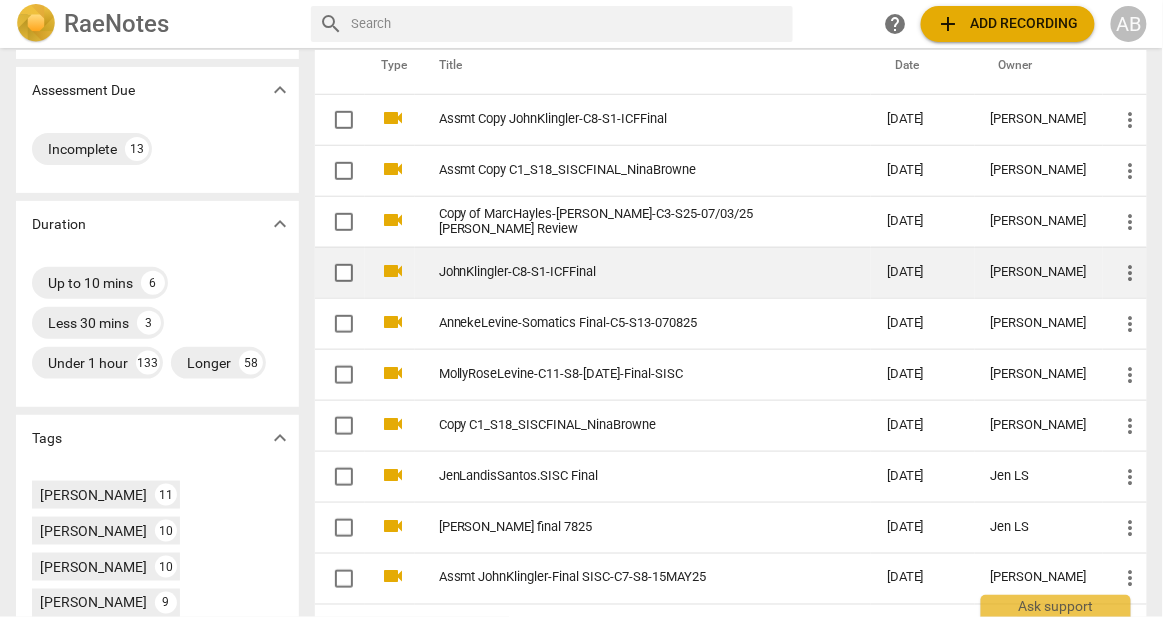 scroll, scrollTop: 0, scrollLeft: 0, axis: both 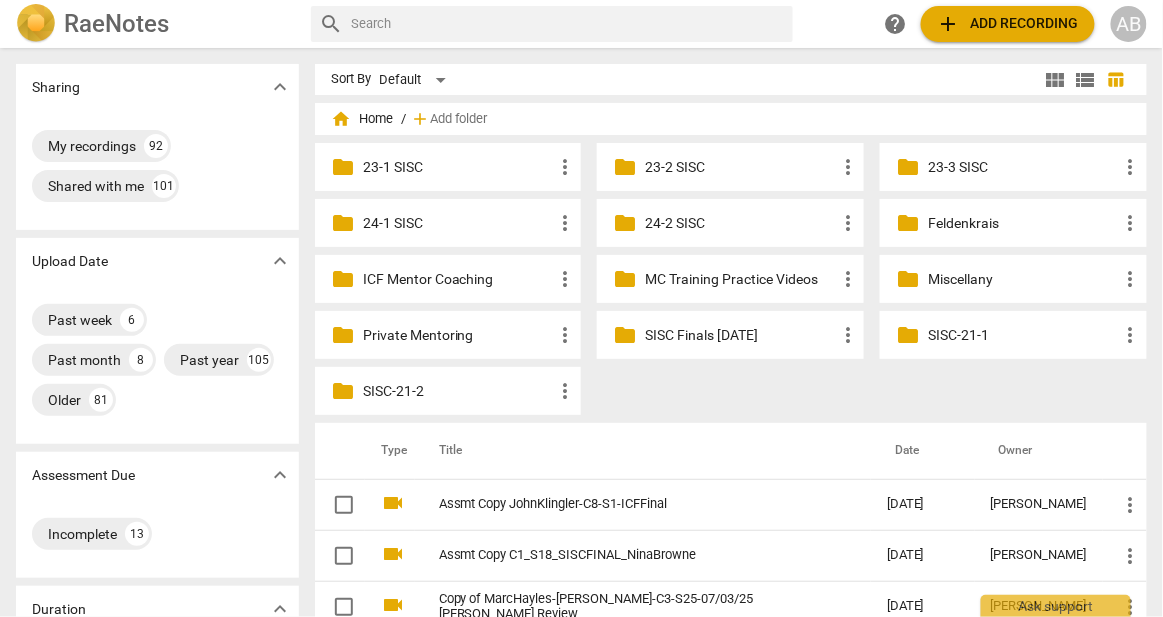 click on "folder" at bounding box center (343, 335) 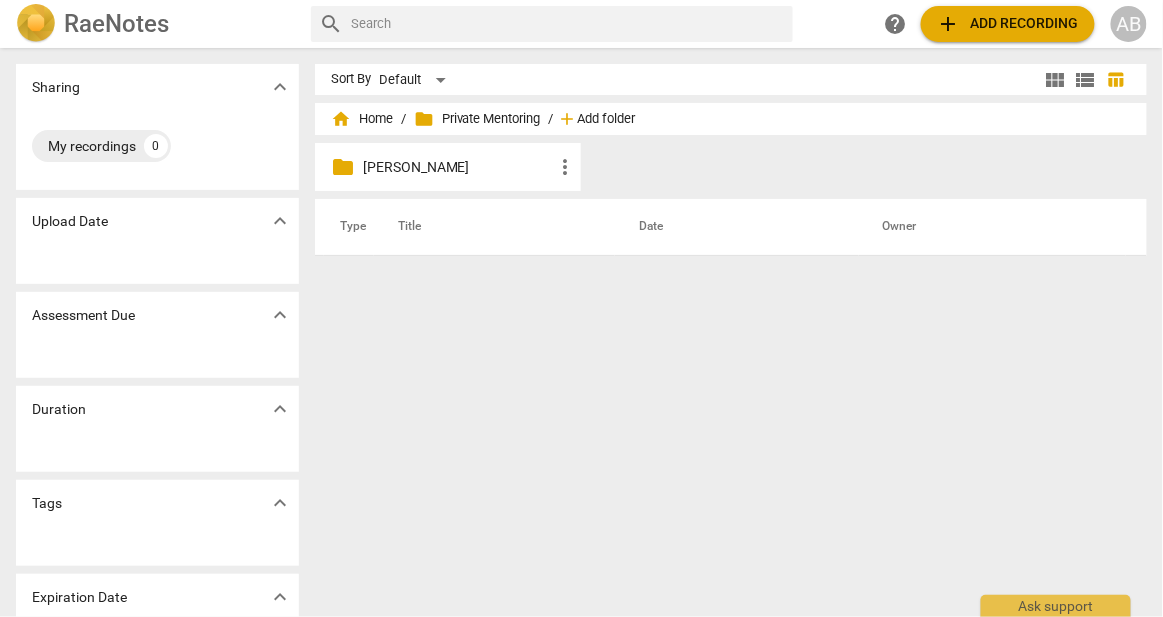 click on "Add folder" at bounding box center (607, 119) 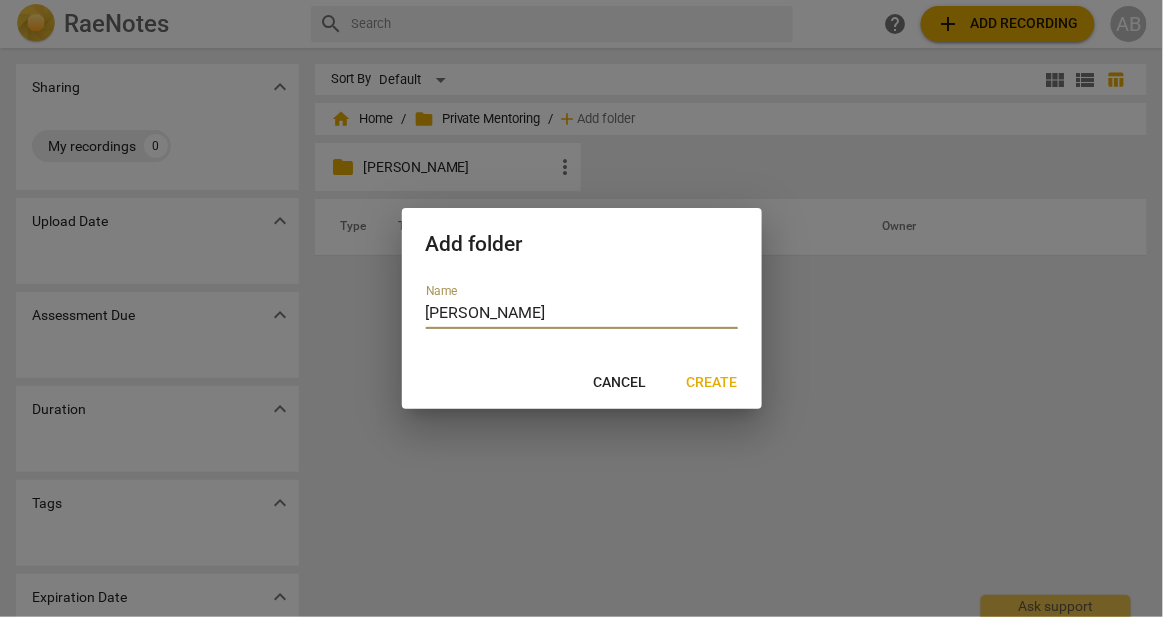 type on "[PERSON_NAME]" 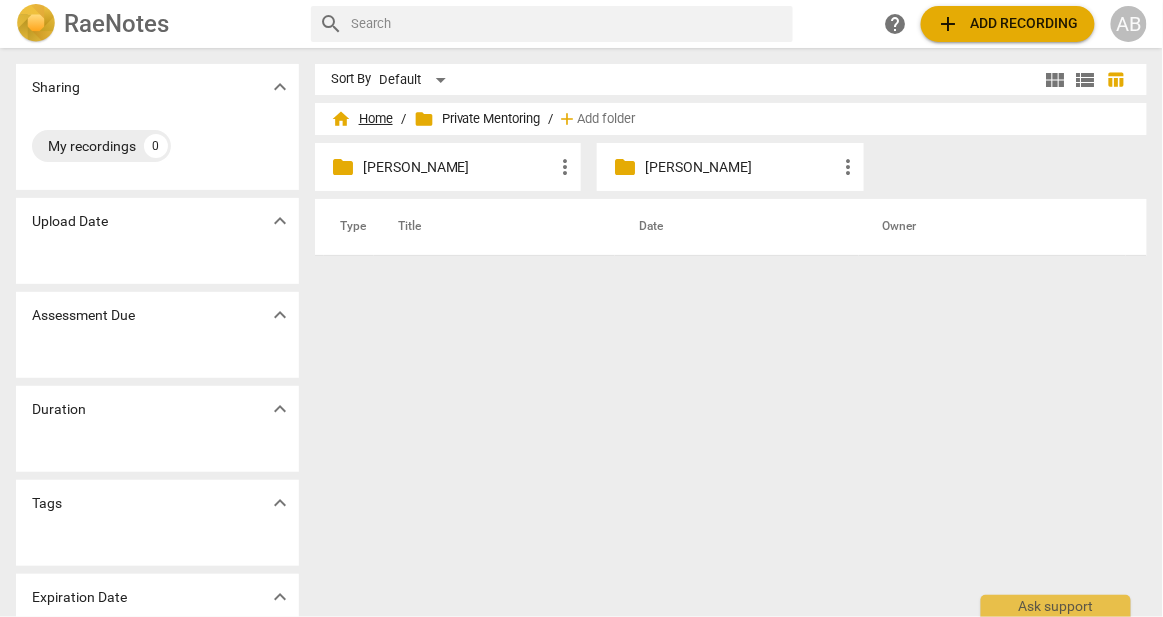 click on "home Home" at bounding box center (362, 119) 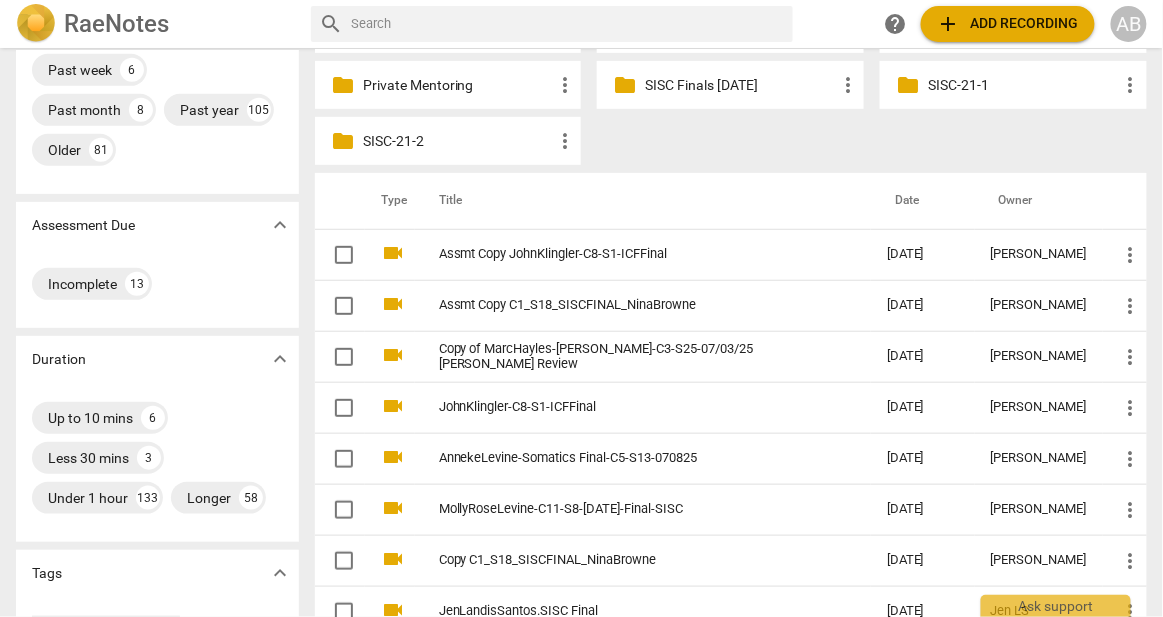 scroll, scrollTop: 253, scrollLeft: 0, axis: vertical 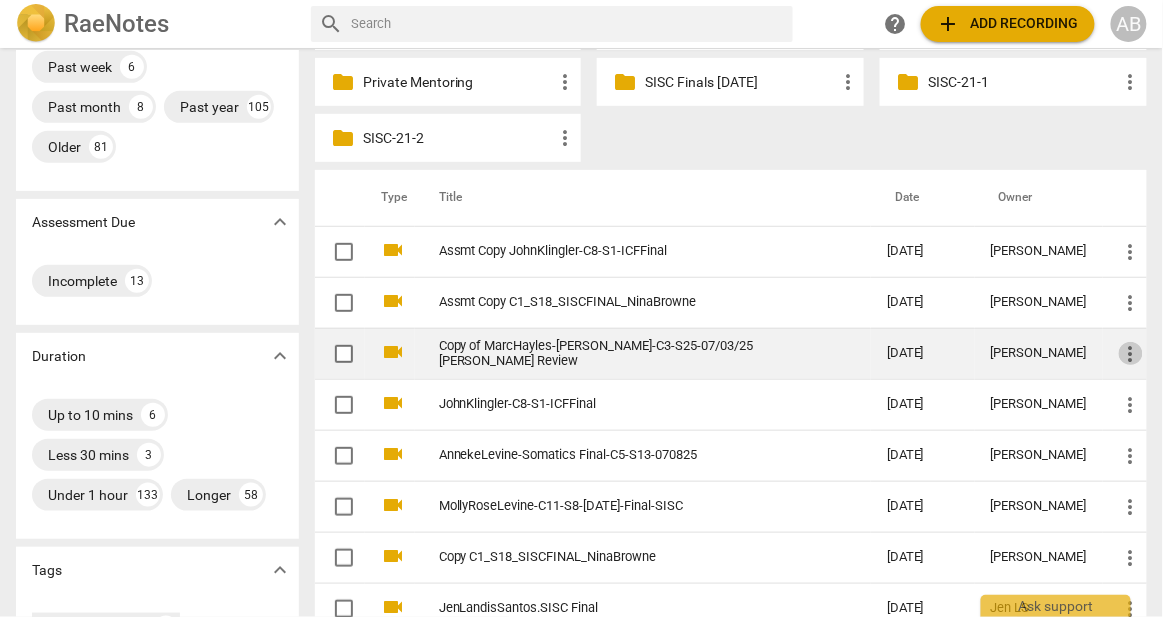 click on "more_vert" at bounding box center [1131, 354] 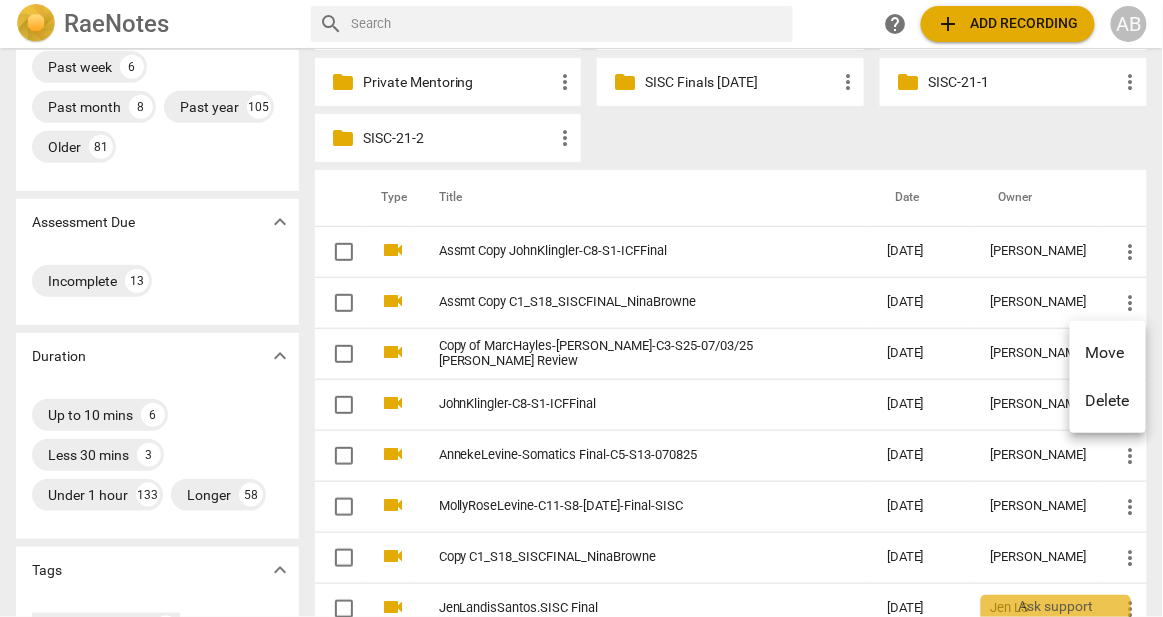 click on "Move" at bounding box center (1108, 353) 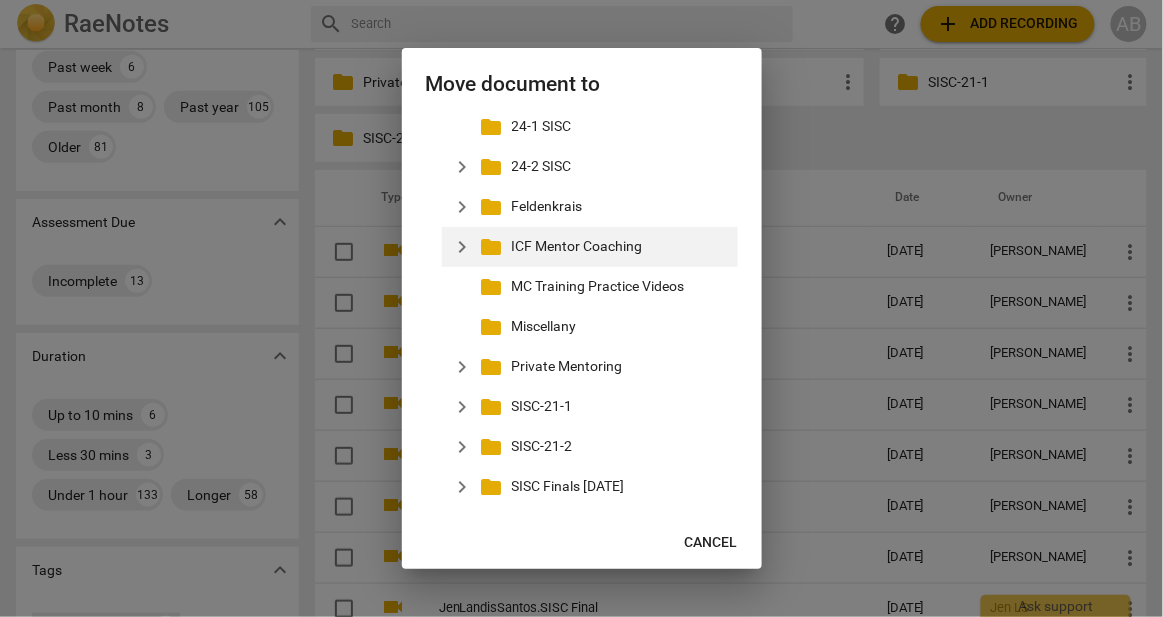scroll, scrollTop: 183, scrollLeft: 0, axis: vertical 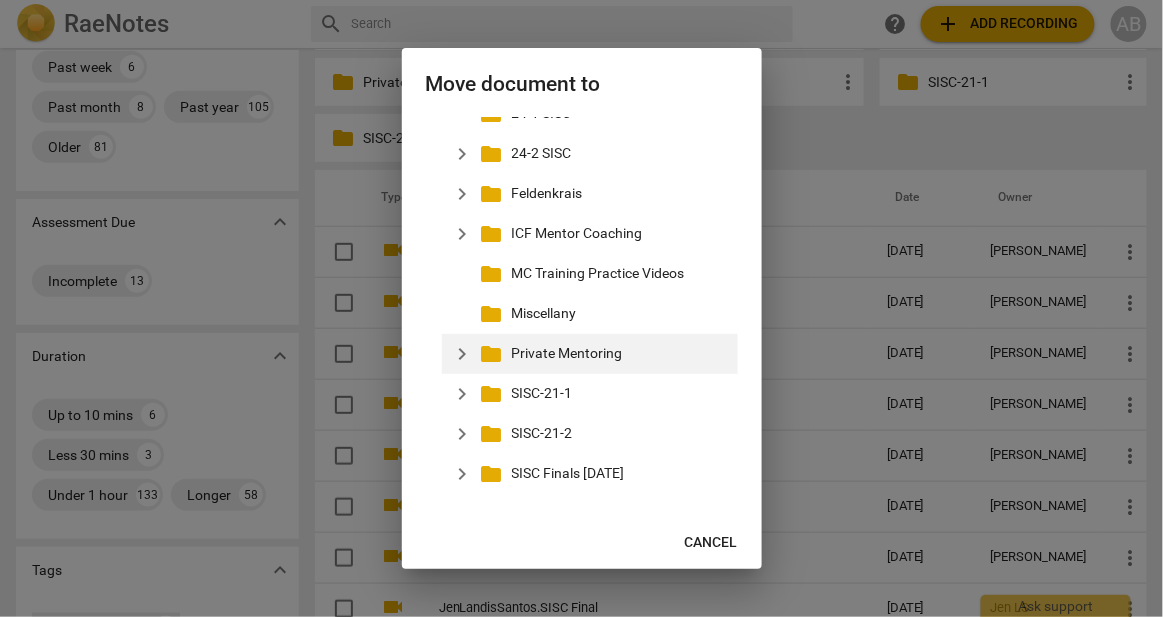 click on "folder" at bounding box center (492, 354) 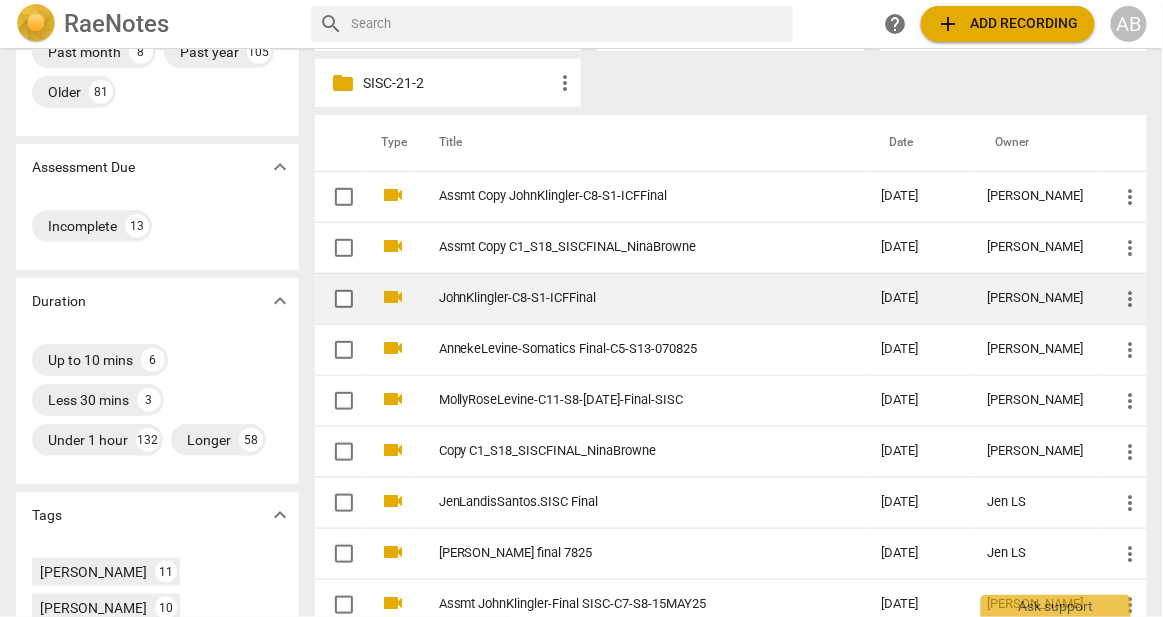 scroll, scrollTop: 311, scrollLeft: 0, axis: vertical 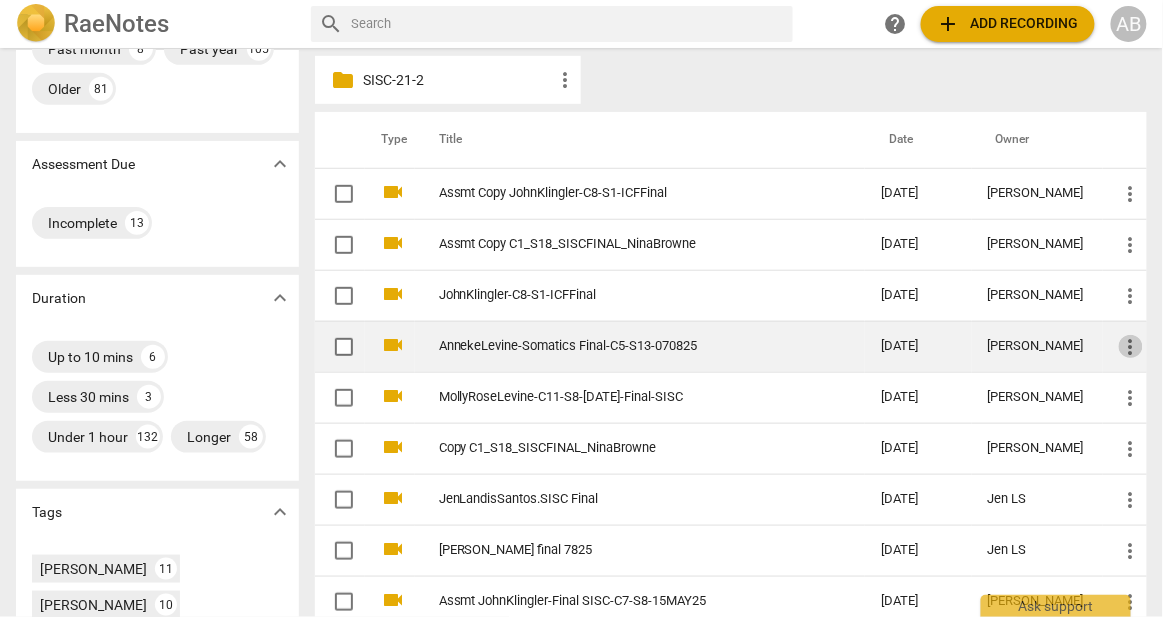 click on "more_vert" at bounding box center [1131, 347] 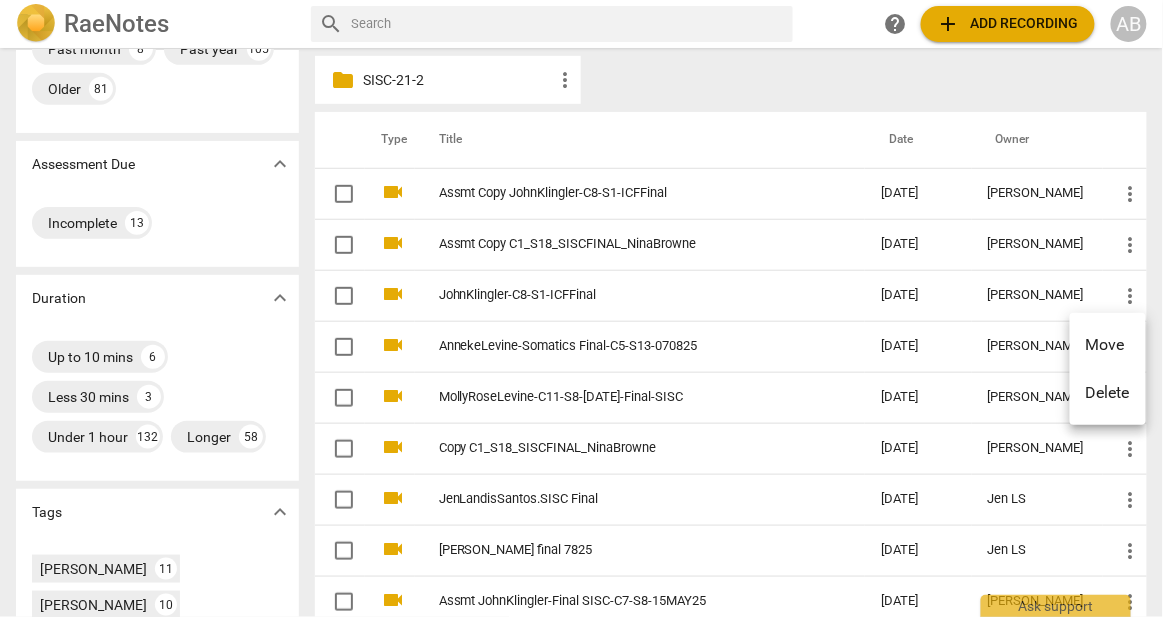 click at bounding box center [581, 308] 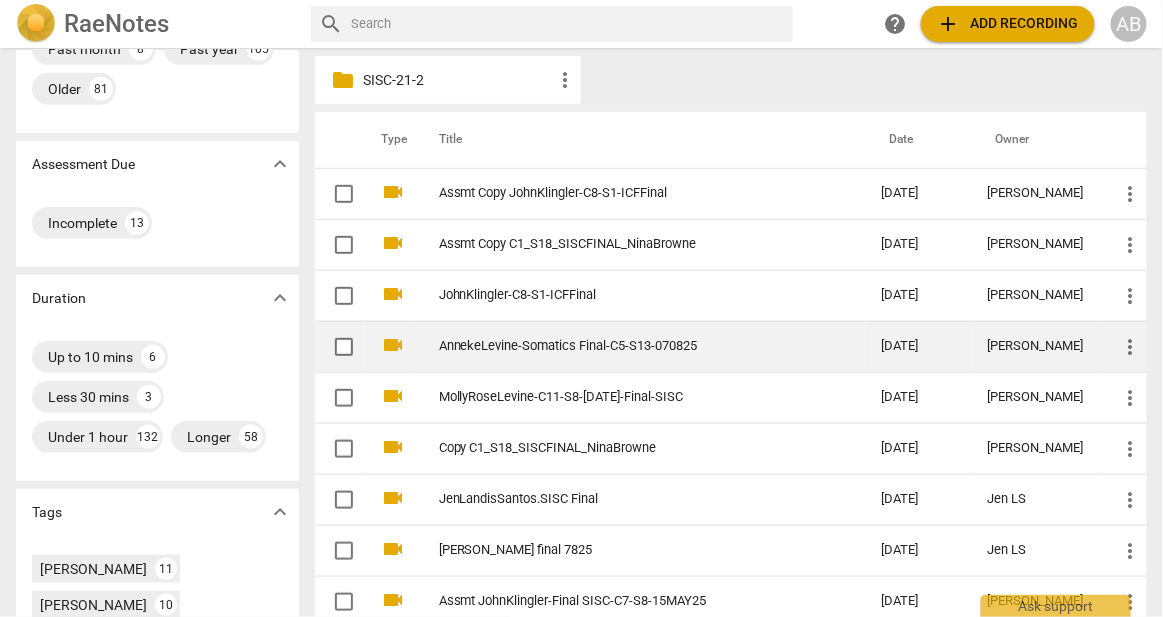 click on "AnnekeLevine-Somatics Final-C5-S13-070825" at bounding box center (624, 346) 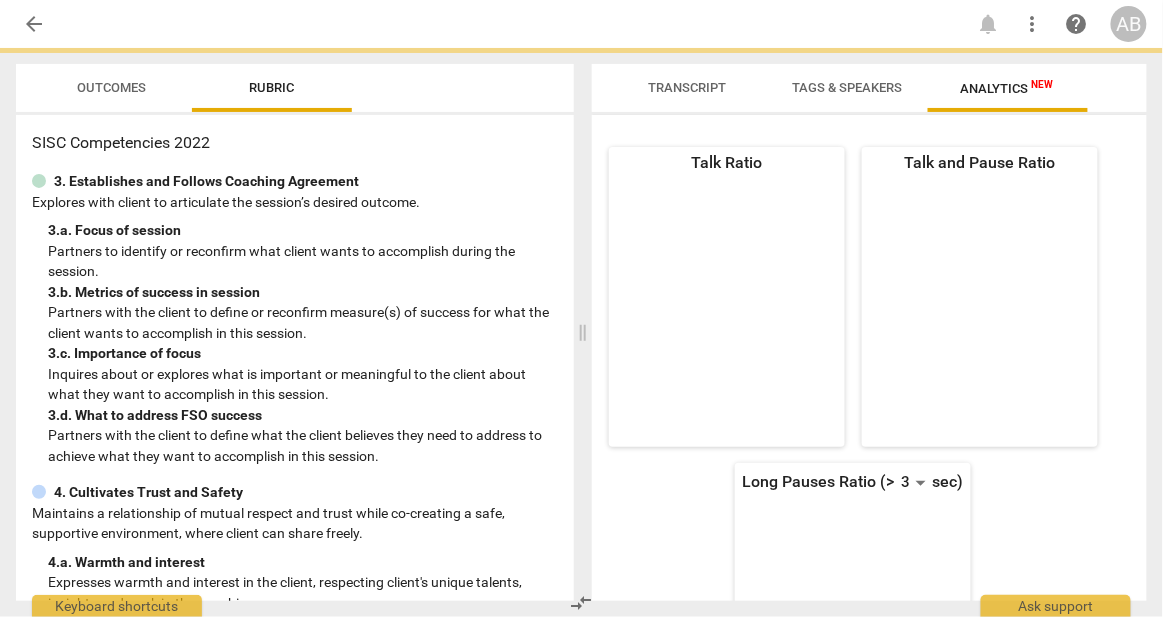 click at bounding box center [583, 332] 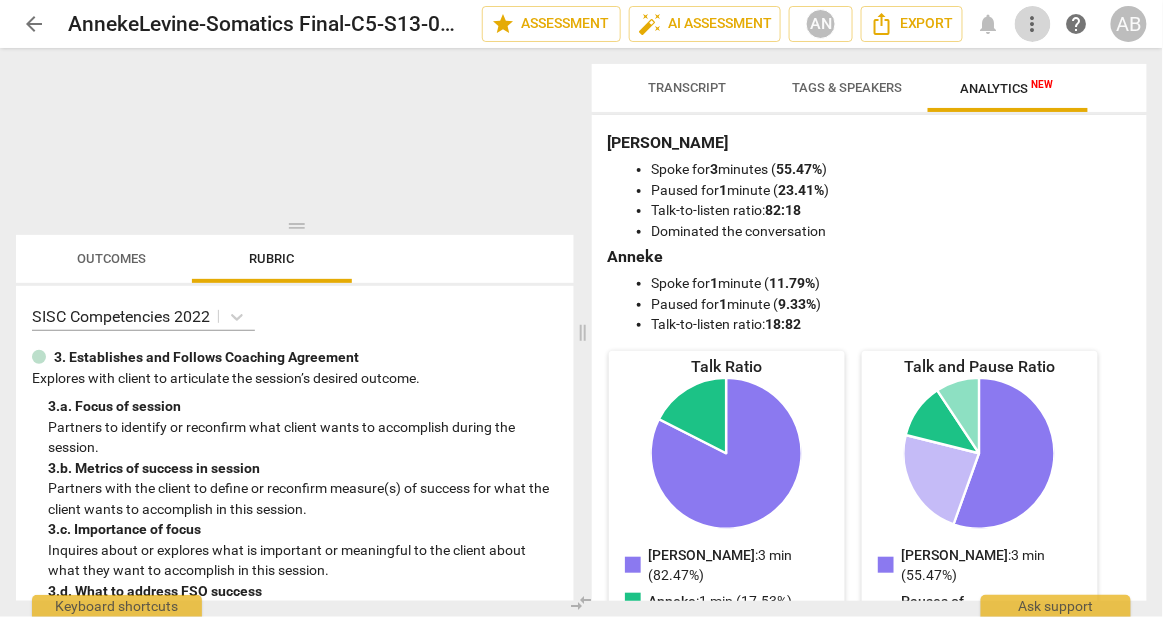 click on "more_vert" at bounding box center (1033, 24) 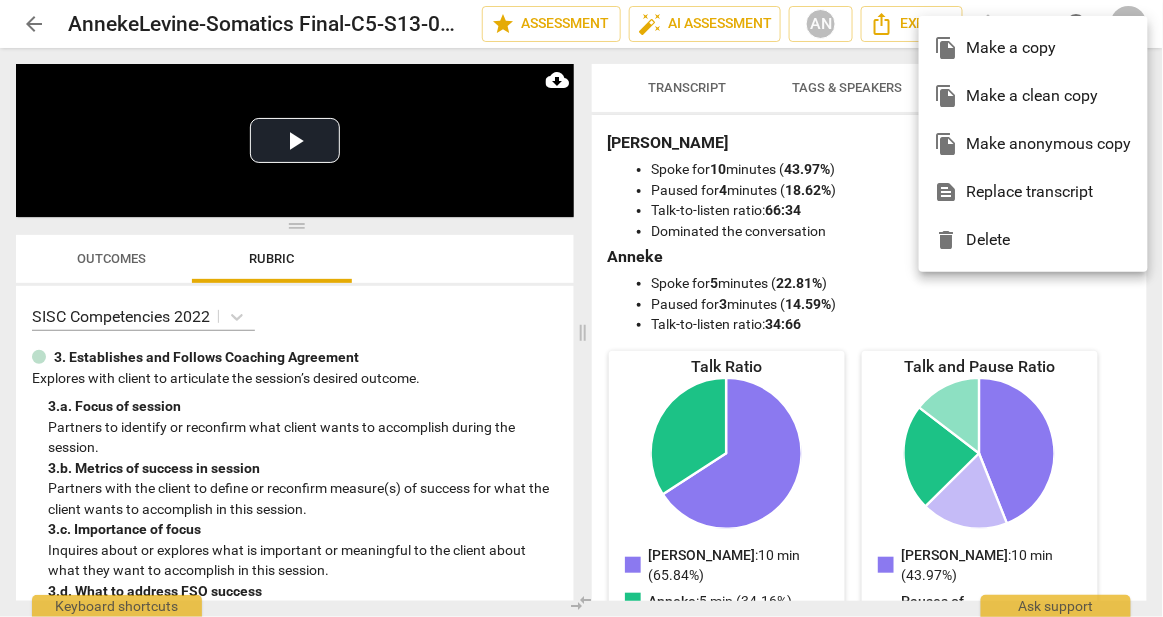 click on "file_copy    Make a copy" at bounding box center [1033, 48] 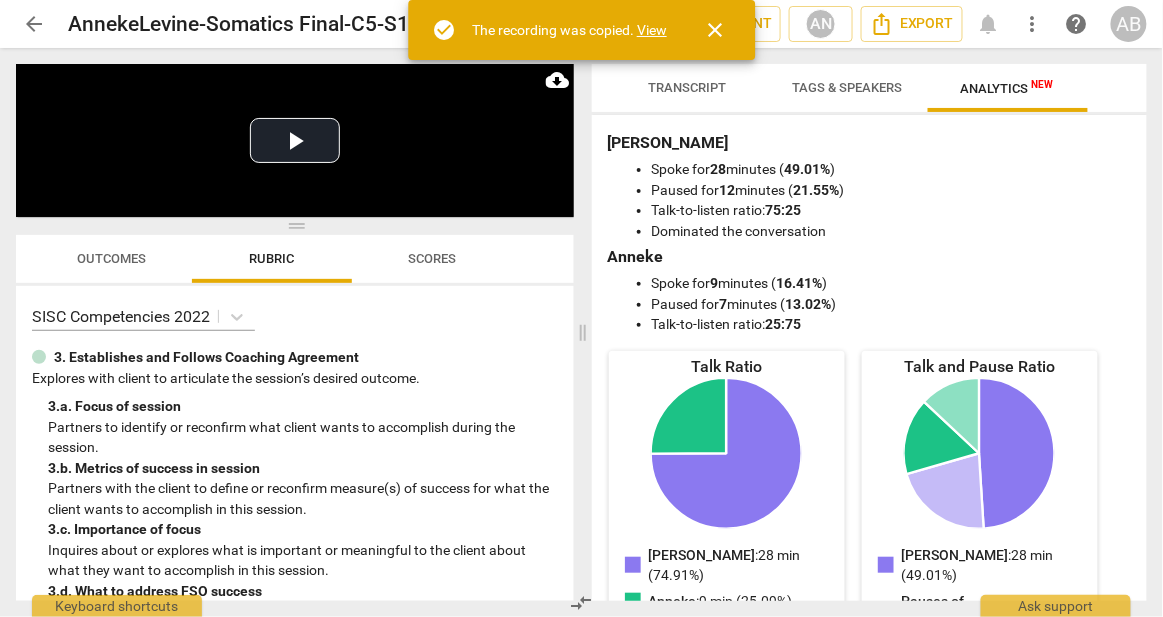 click on "View" at bounding box center [652, 30] 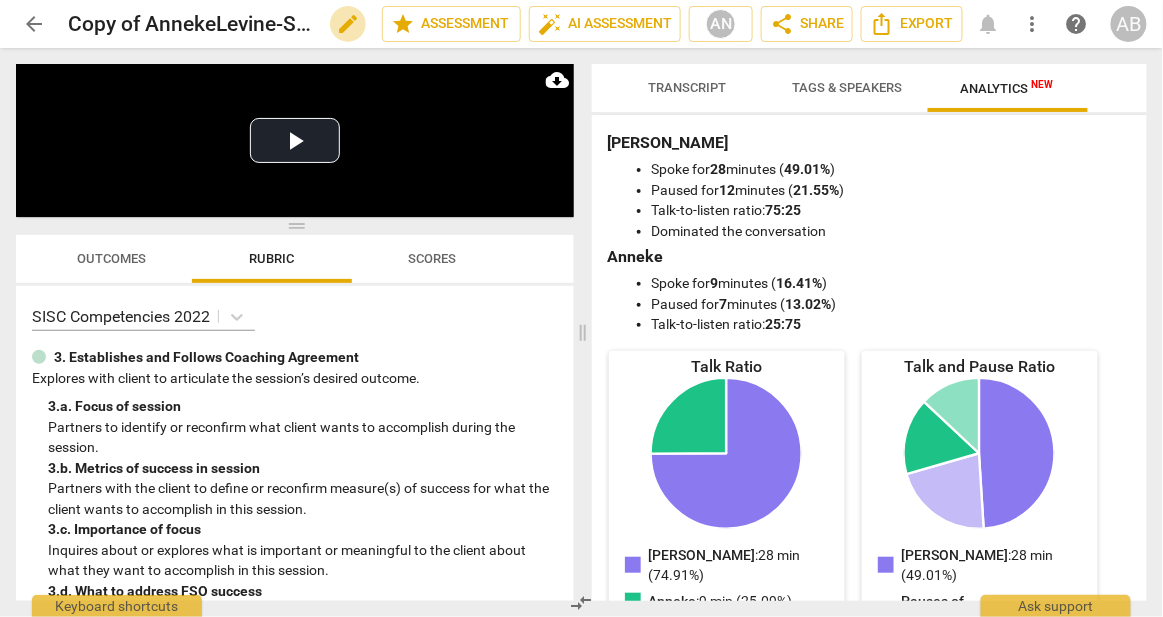 click on "edit" at bounding box center (348, 24) 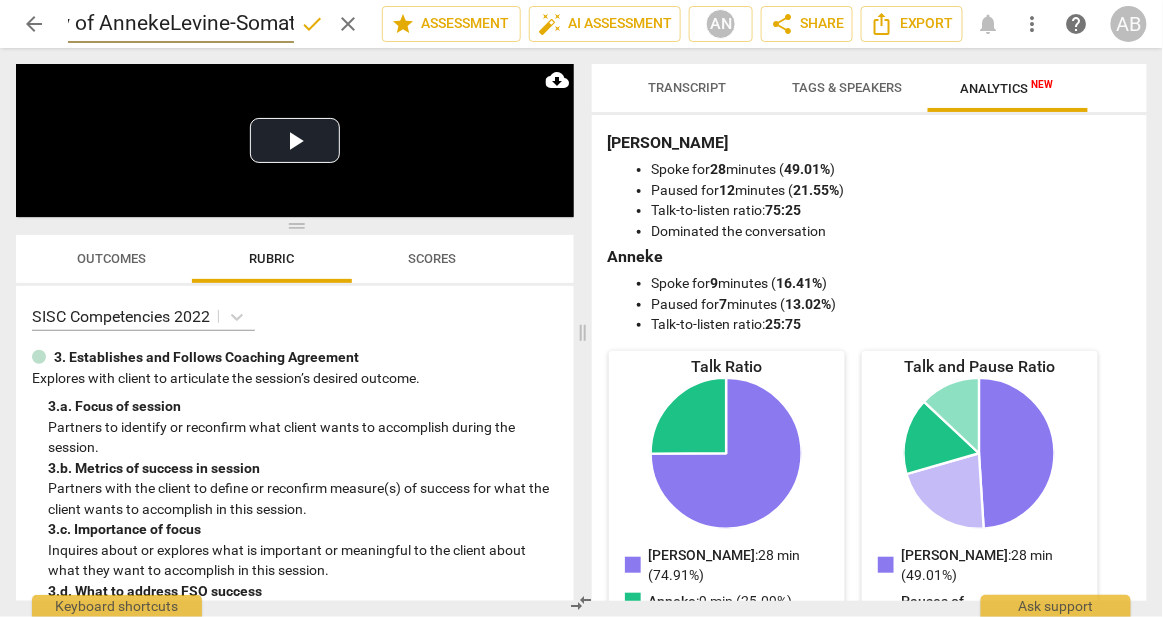 scroll, scrollTop: 0, scrollLeft: 0, axis: both 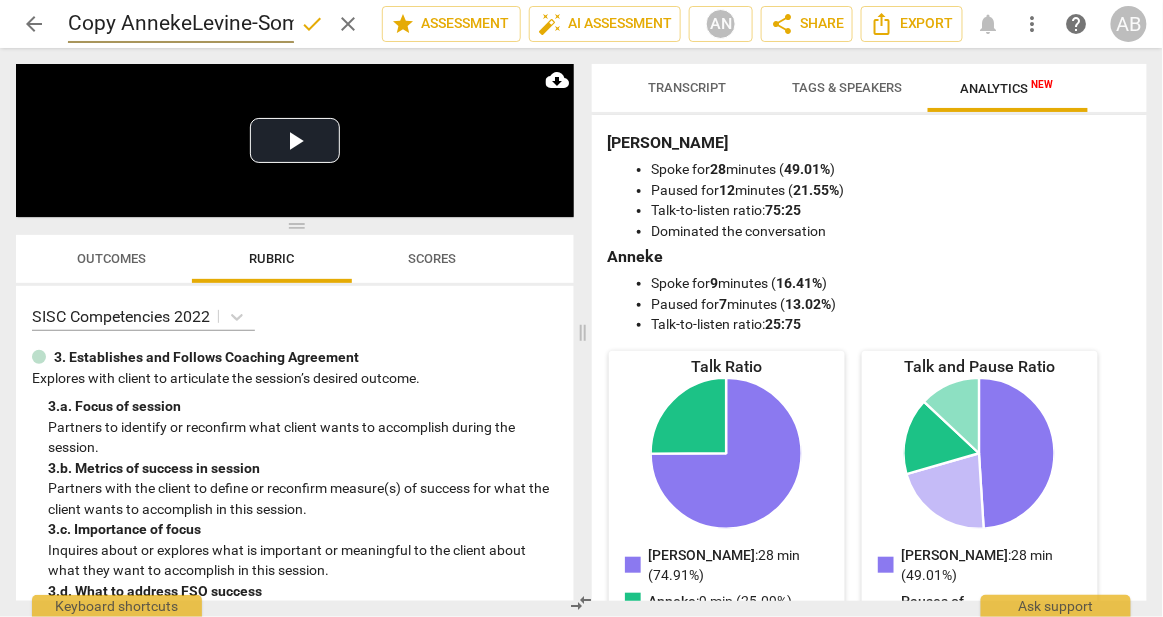 click on "Copy AnnekeLevine-Somatics Final-C5-S13-070825" at bounding box center [181, 24] 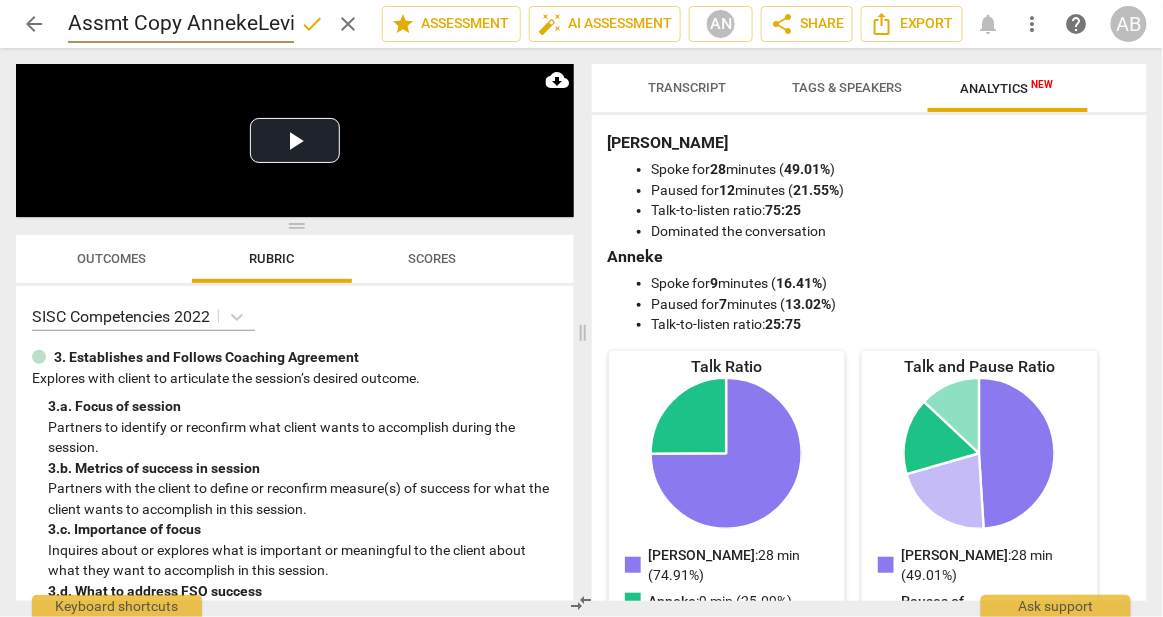 type on "Assmt Copy AnnekeLevine-Somatics Final-C5-S13-070825" 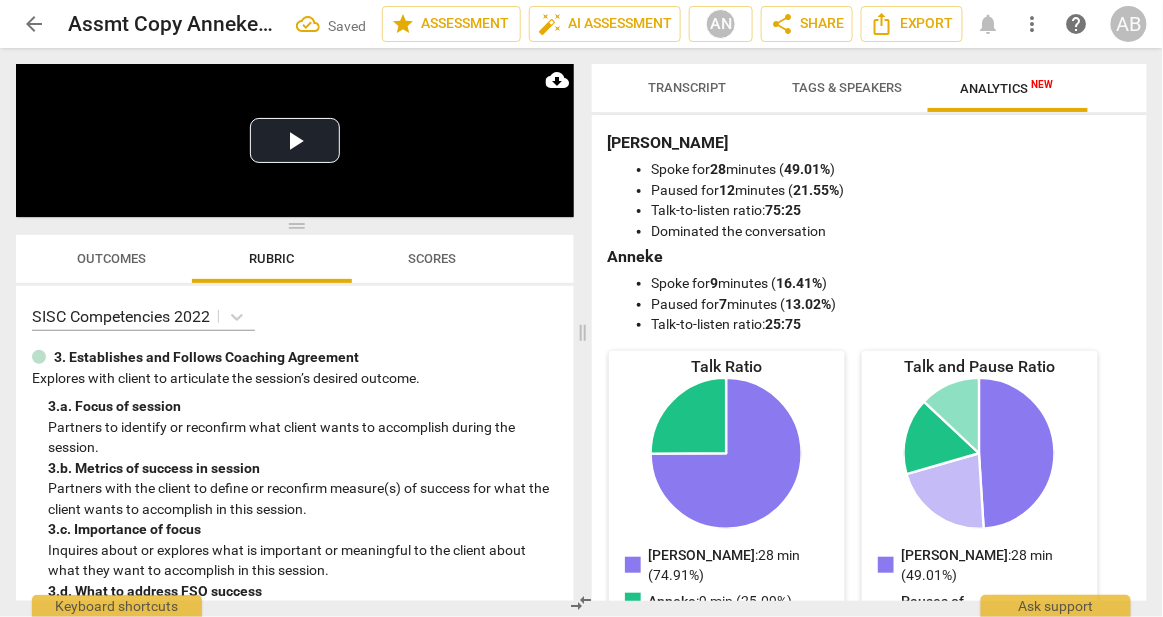 click on "arrow_back" at bounding box center (34, 24) 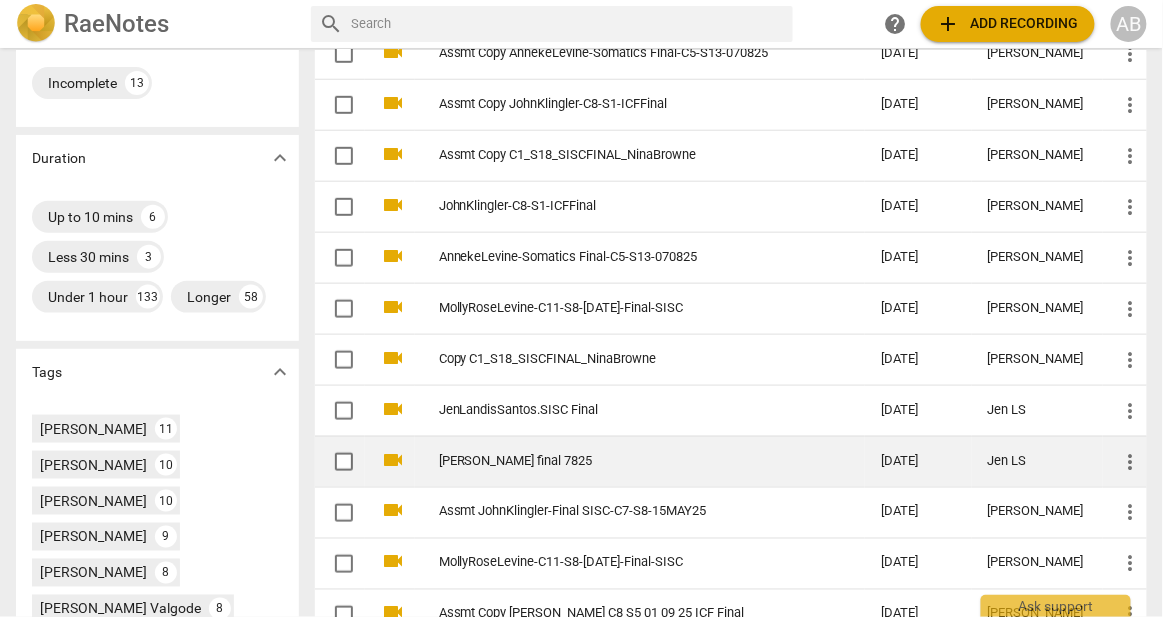 scroll, scrollTop: 450, scrollLeft: 0, axis: vertical 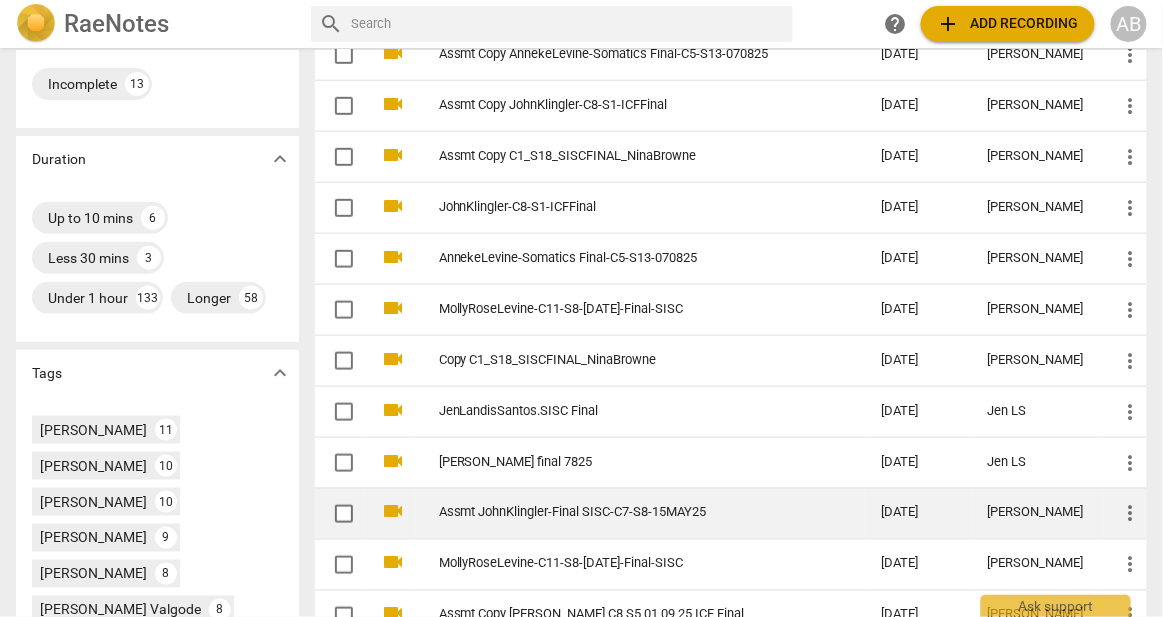 click on "Assmt JohnKlingler-Final SISC-C7-S8-15MAY25" at bounding box center [624, 513] 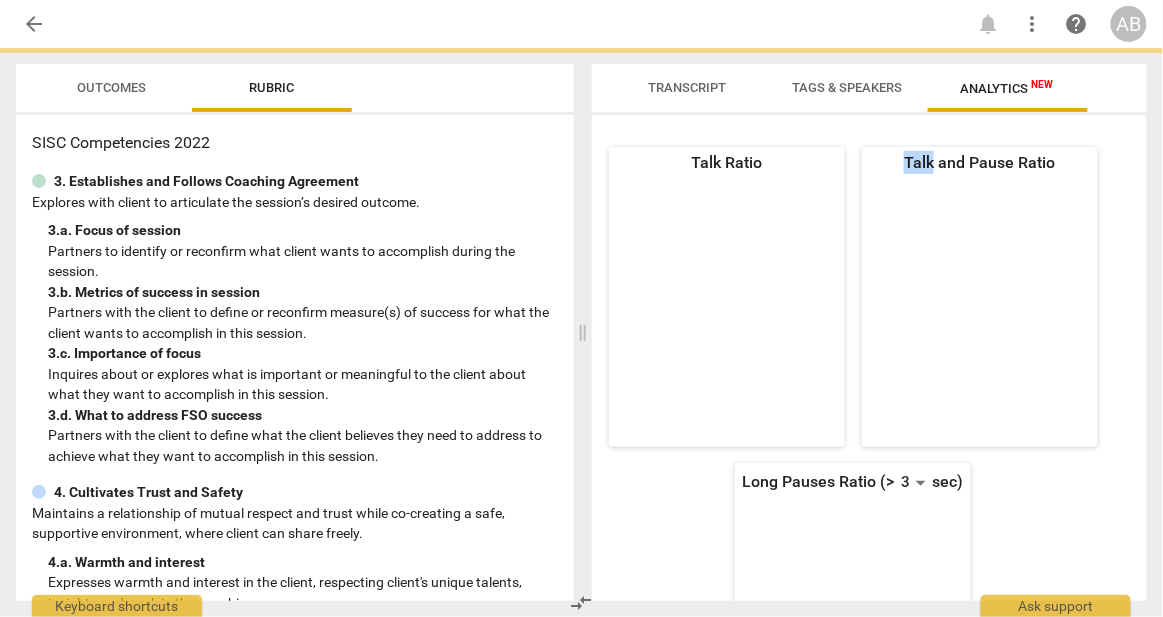 click on "Talk Ratio Talk and Pause Ratio Long Pauses Ratio (> 3 sec)" at bounding box center (854, 455) 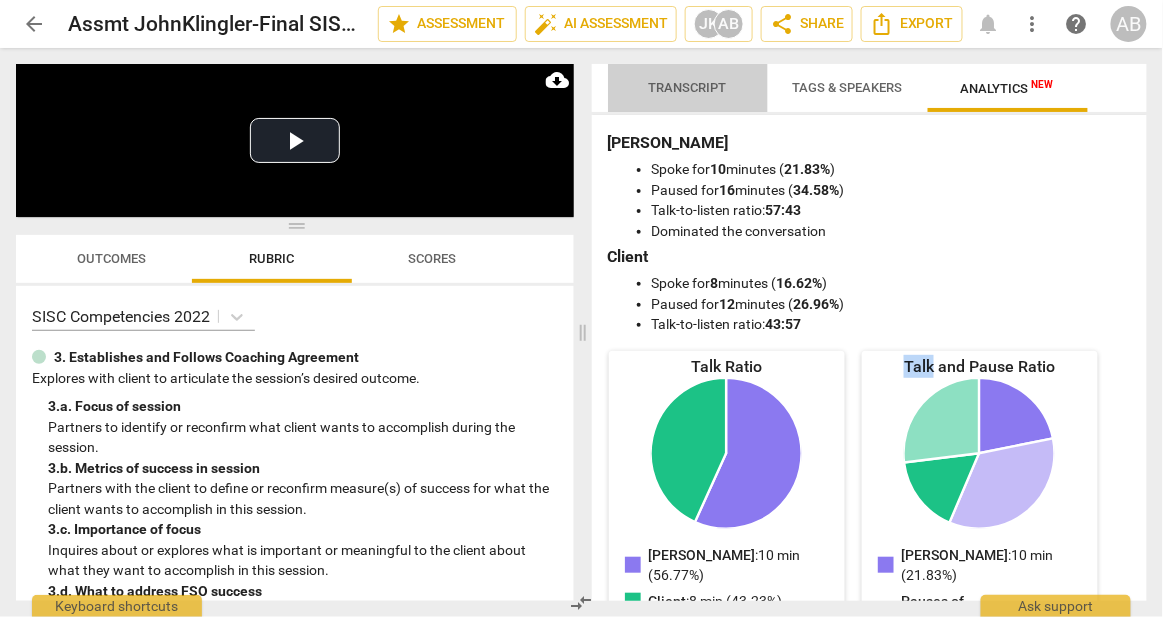 click on "Transcript" at bounding box center (688, 88) 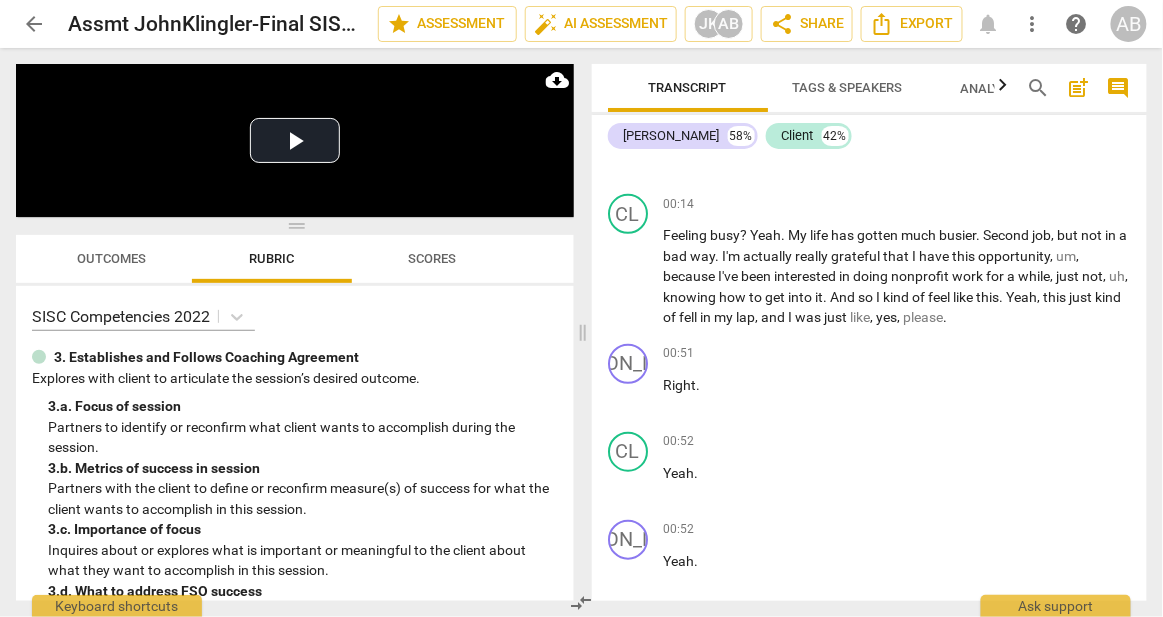 scroll, scrollTop: 2081, scrollLeft: 0, axis: vertical 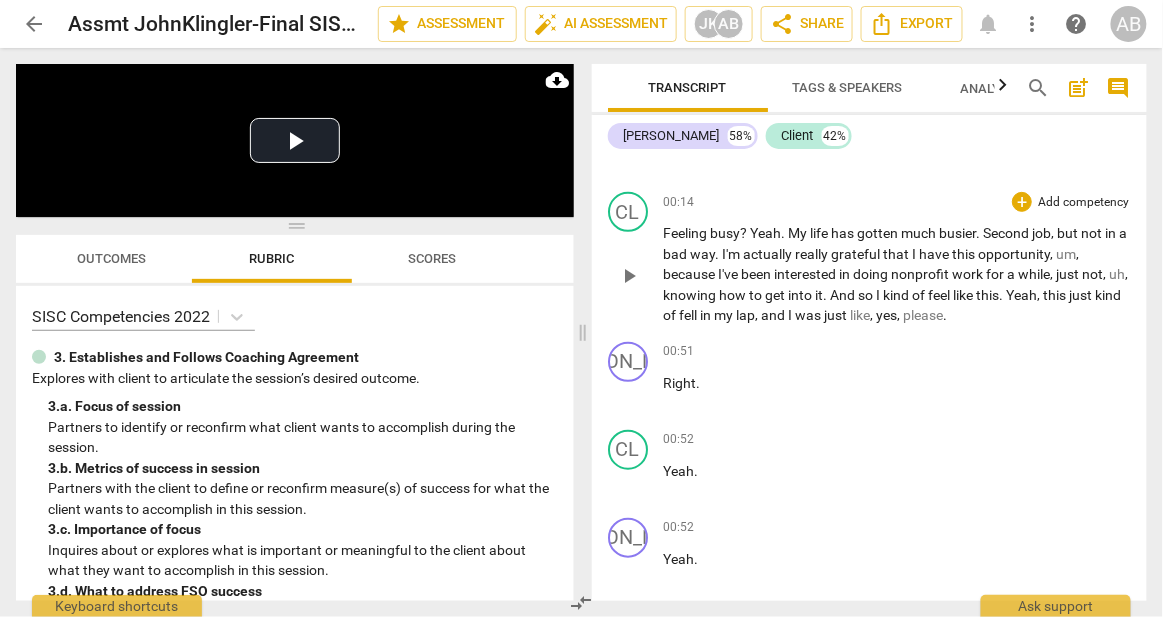 click on "play_arrow" at bounding box center [629, 276] 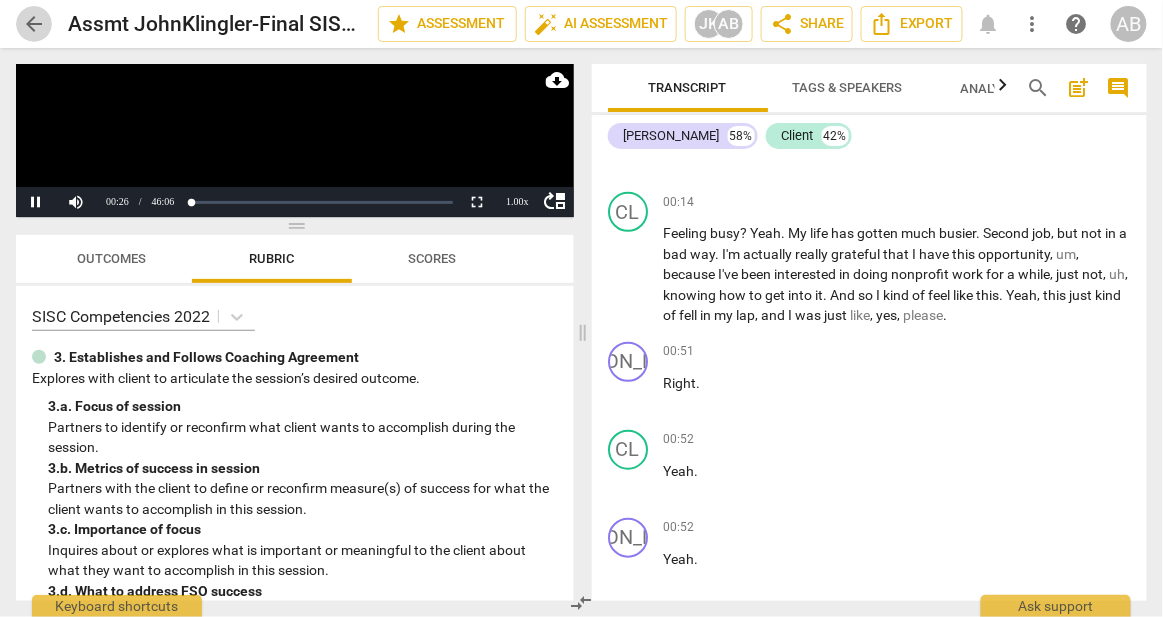 click on "arrow_back" at bounding box center (34, 24) 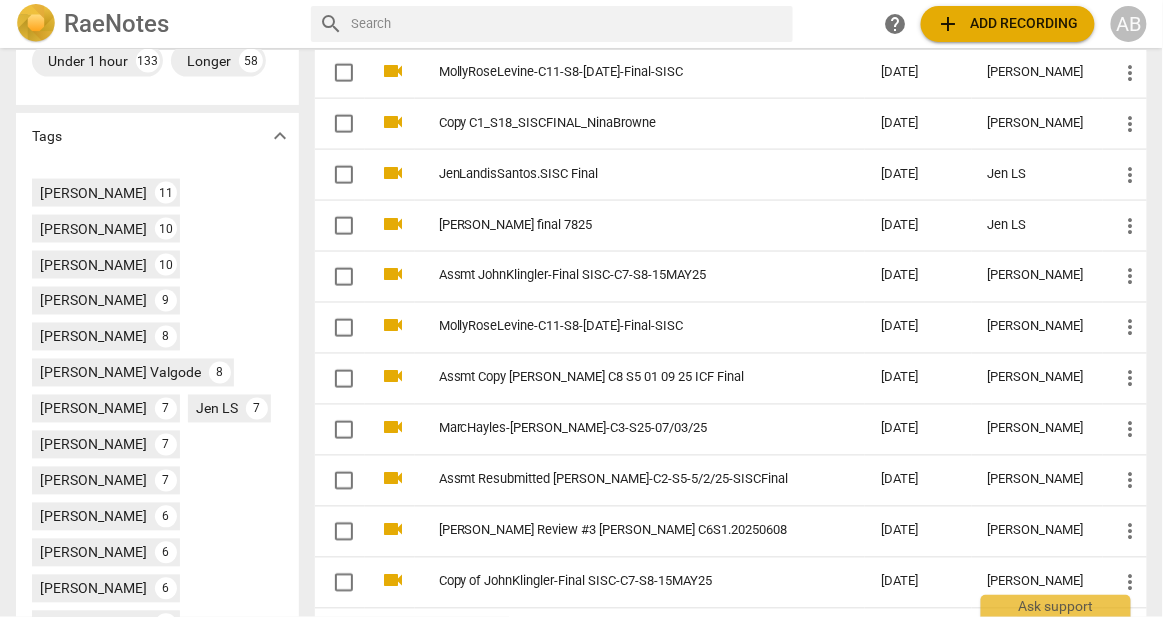 scroll, scrollTop: 684, scrollLeft: 0, axis: vertical 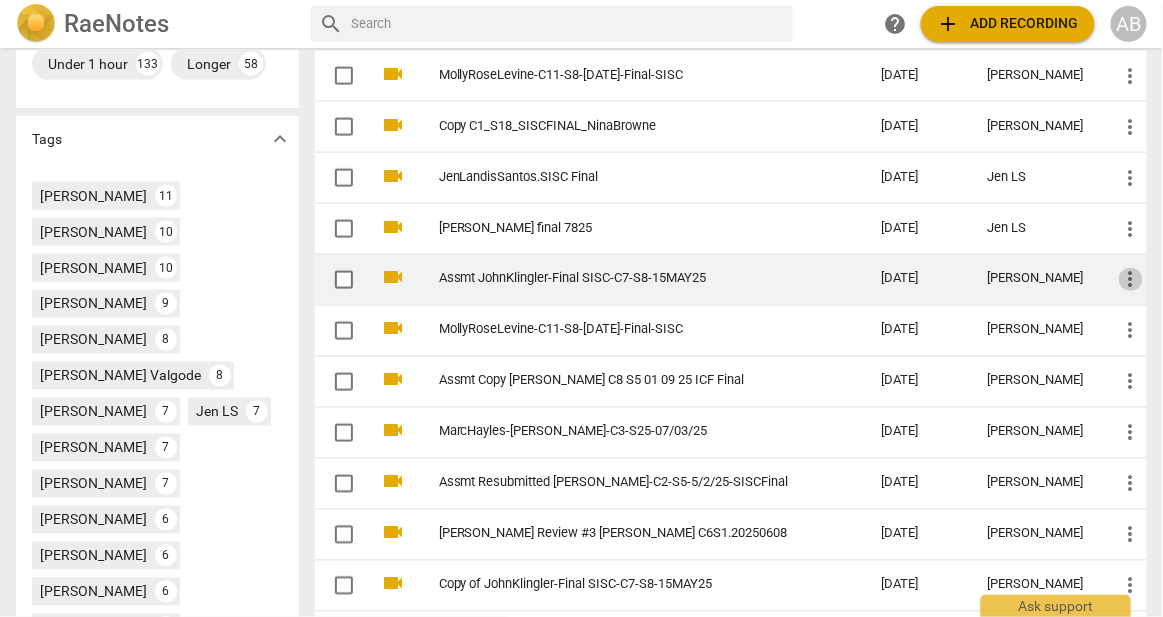 click on "more_vert" at bounding box center (1131, 280) 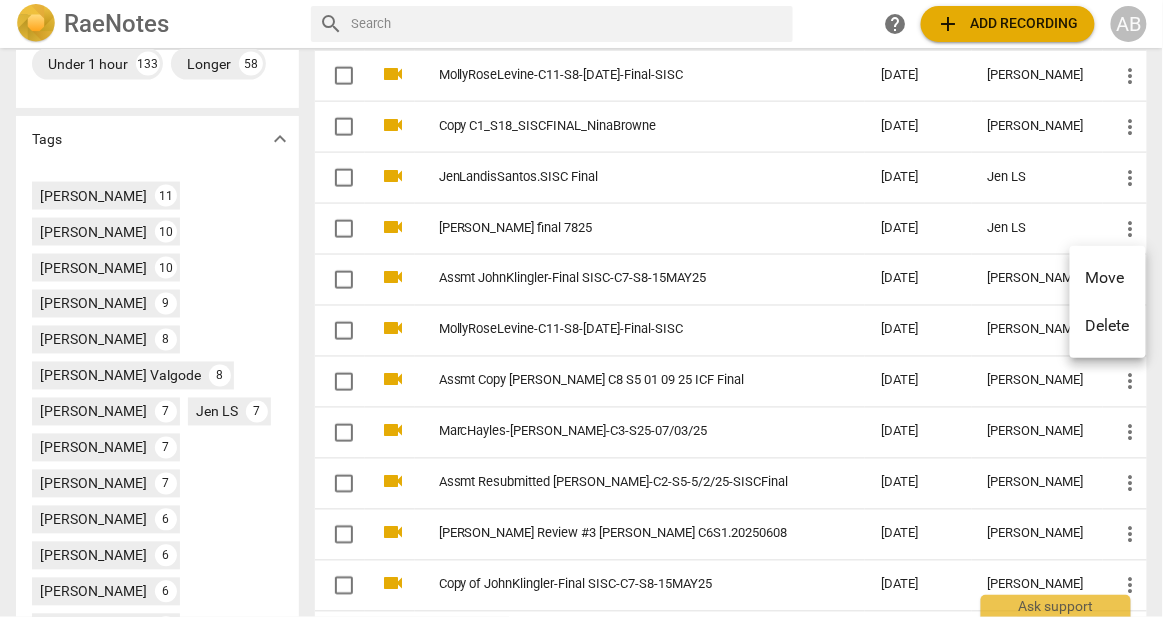 click on "Delete" at bounding box center [1108, 326] 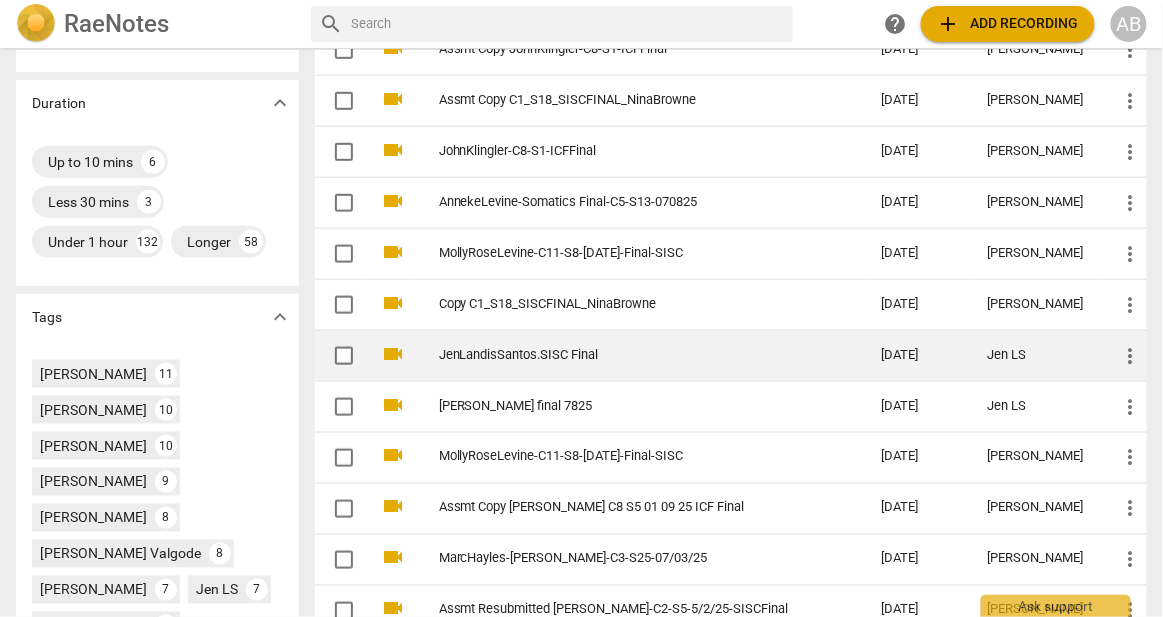 scroll, scrollTop: 505, scrollLeft: 0, axis: vertical 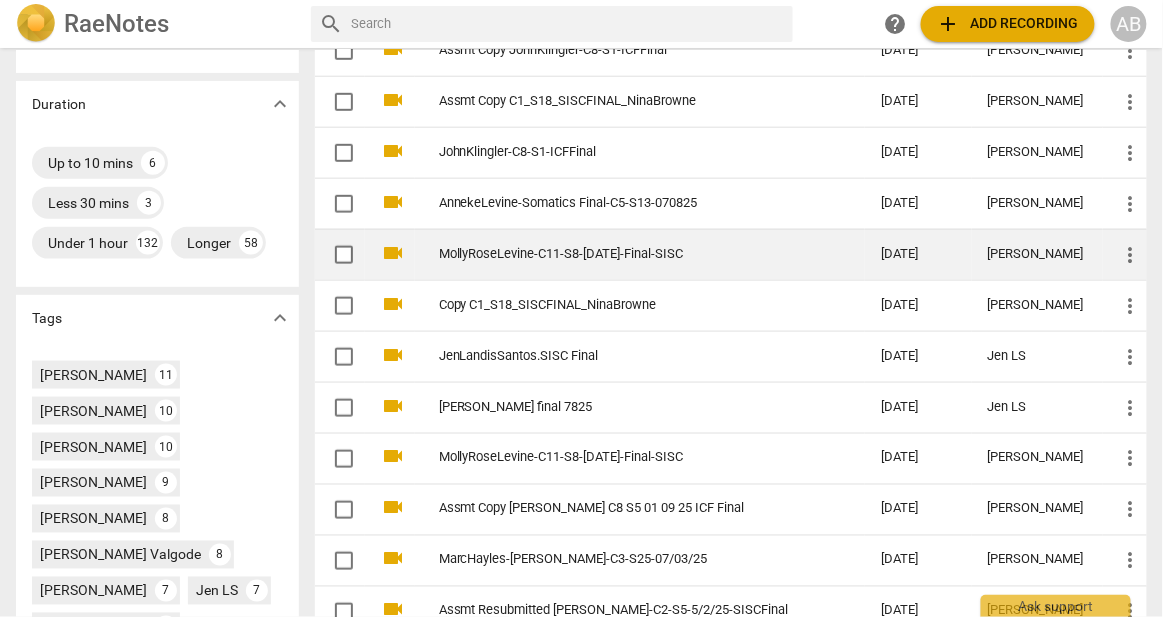 click on "more_vert" at bounding box center (1131, 255) 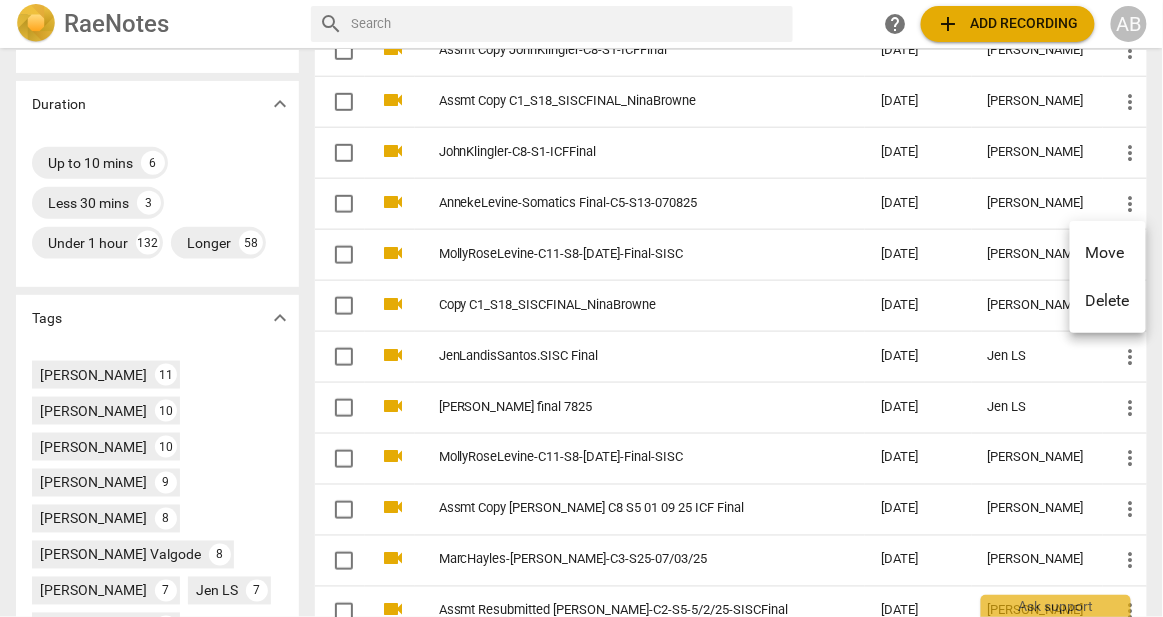 click at bounding box center [581, 308] 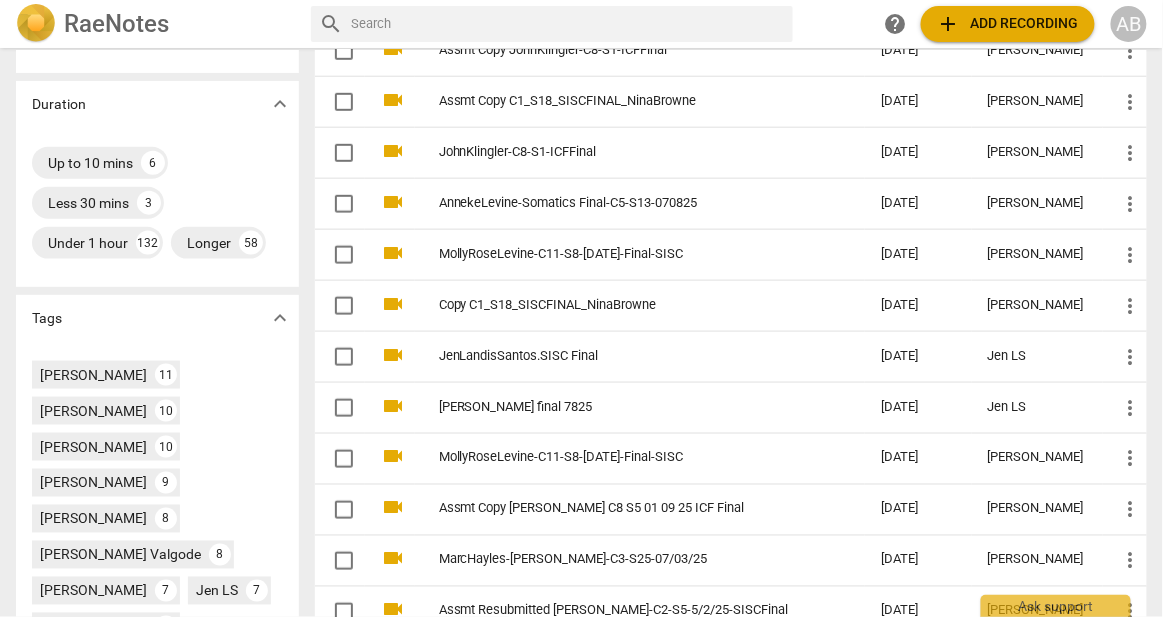 click at bounding box center [581, 308] 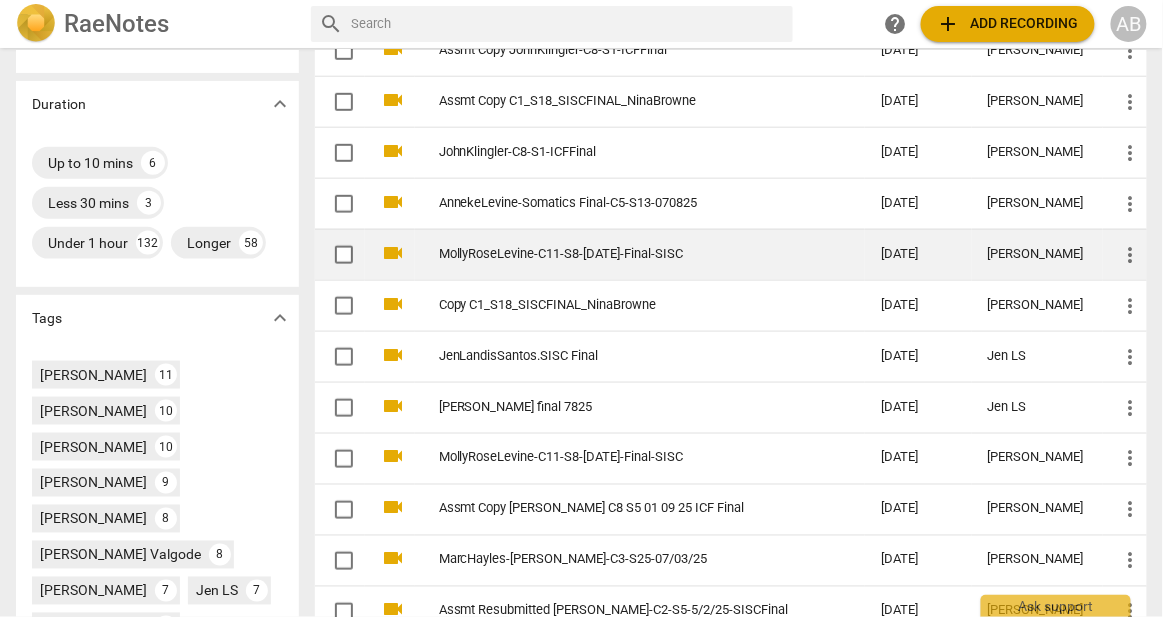 click on "MollyRoseLevine-C11-S8-[DATE]-Final-SISC" at bounding box center (624, 254) 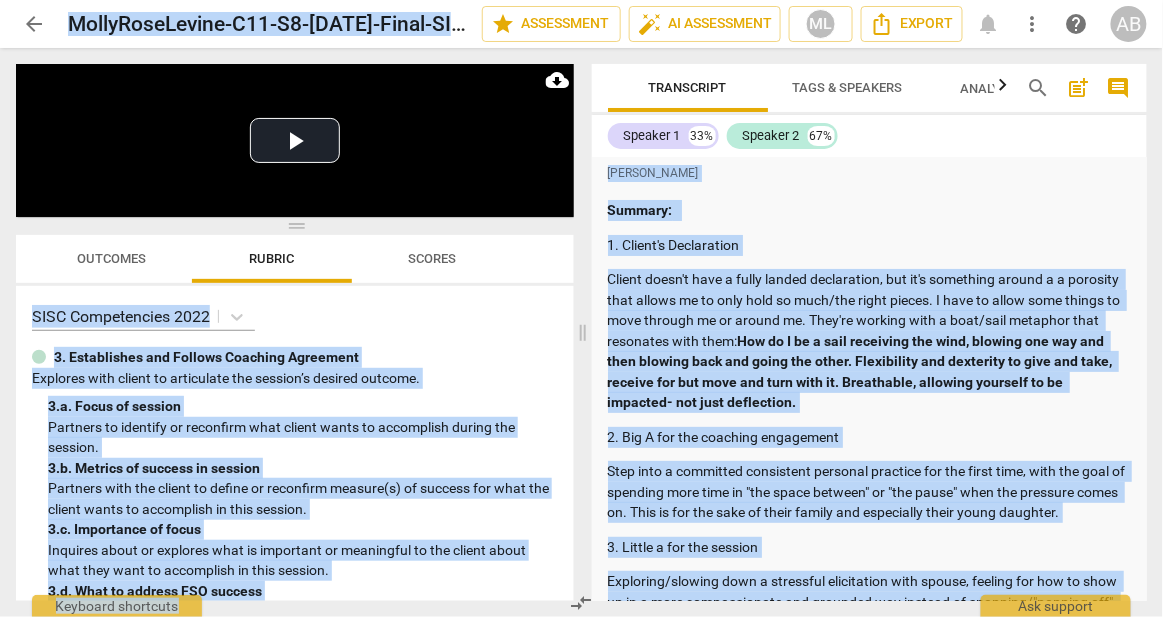 click on "more_vert" at bounding box center [1033, 24] 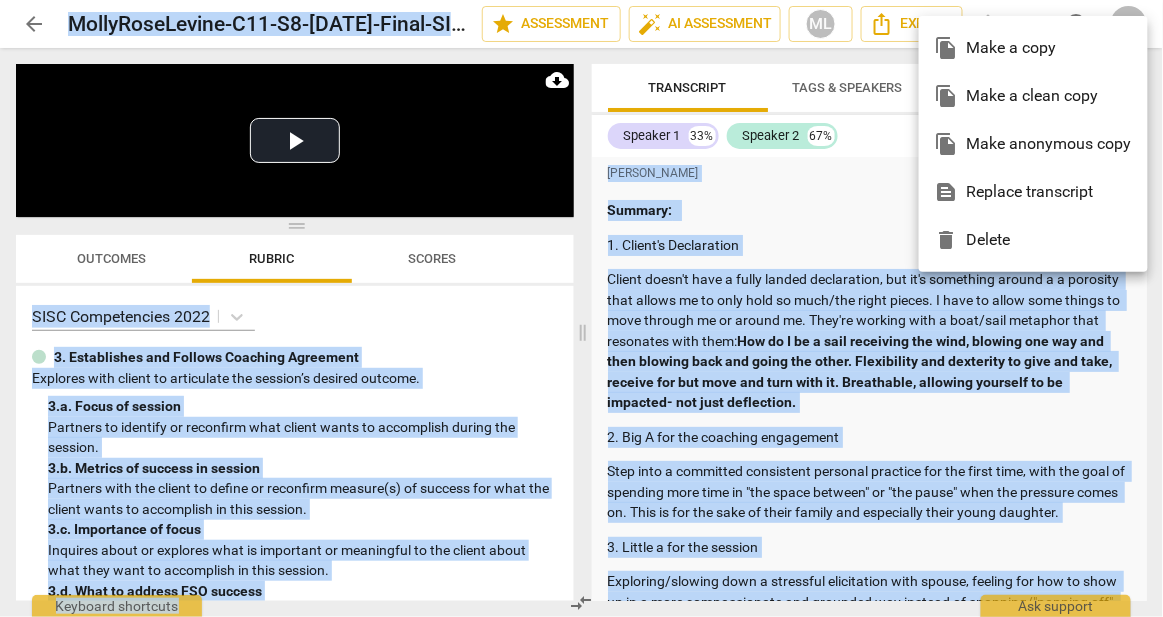 click on "file_copy    Make a copy" at bounding box center [1033, 48] 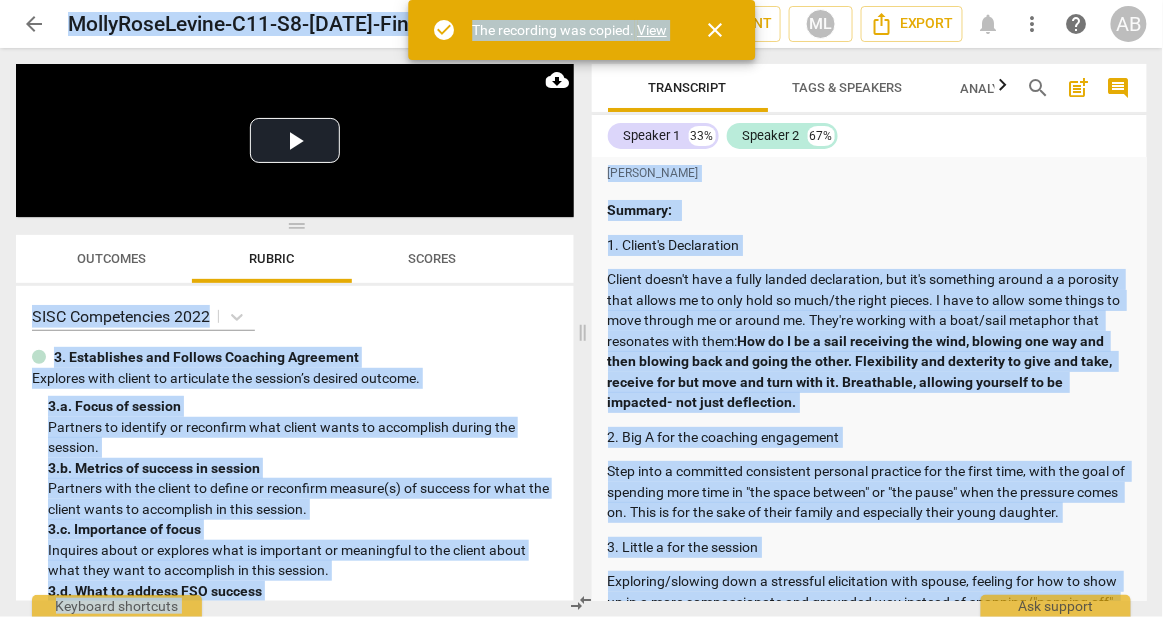 click on "View" at bounding box center [652, 30] 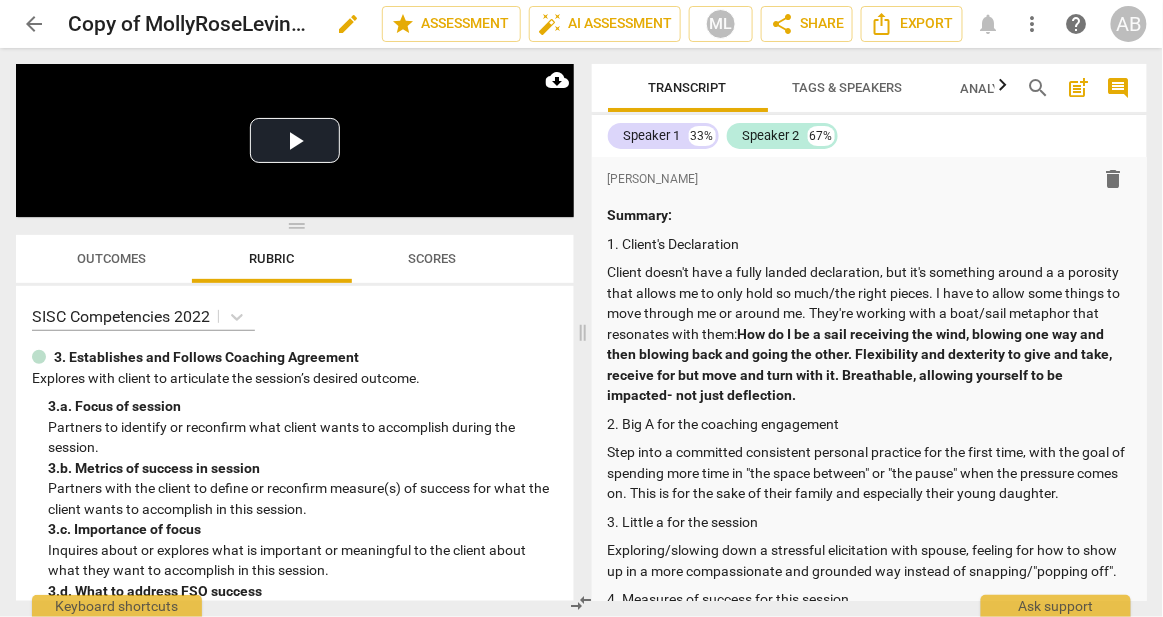 click on "Copy of MollyRoseLevine-C11-S8-[DATE]-Final-SISC" at bounding box center [191, 24] 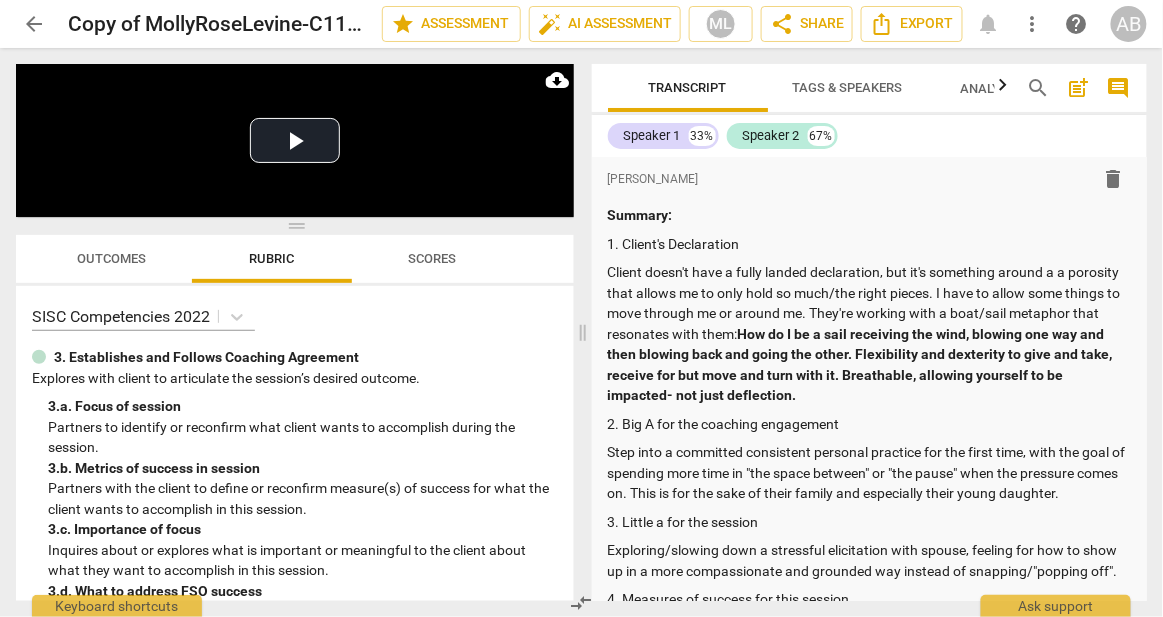click on "arrow_back Copy of MollyRoseLevine-C11-S8-[DATE]-Final-SISC edit star    Assessment   auto_fix_high    AI Assessment ML share    Share    Export notifications more_vert help AB" at bounding box center (581, 24) 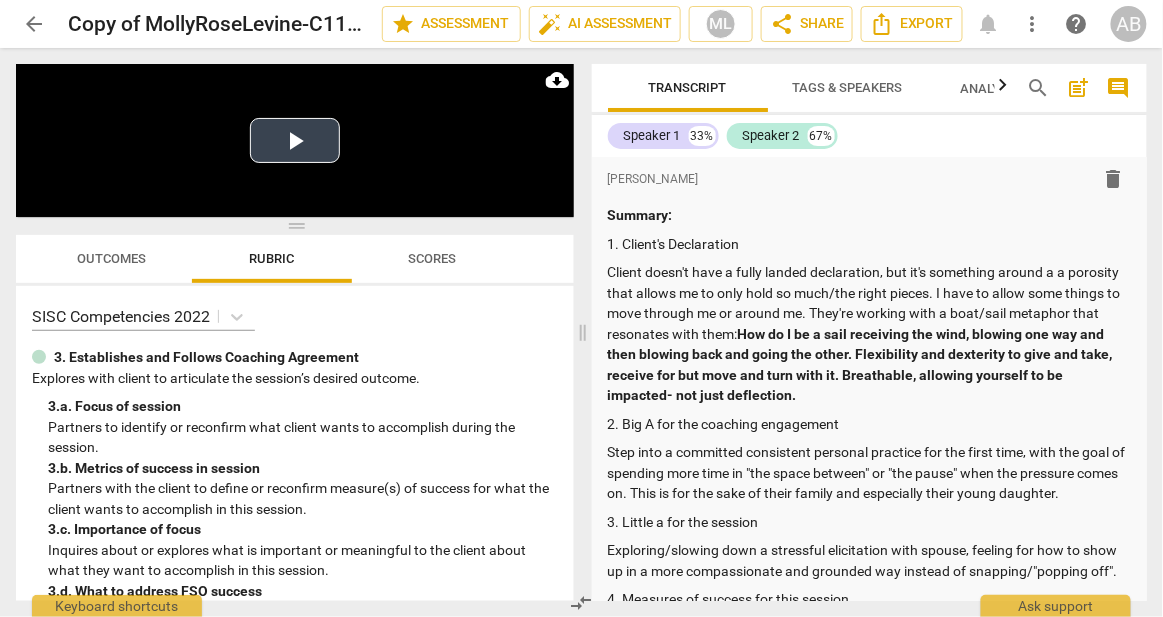 click at bounding box center (295, 140) 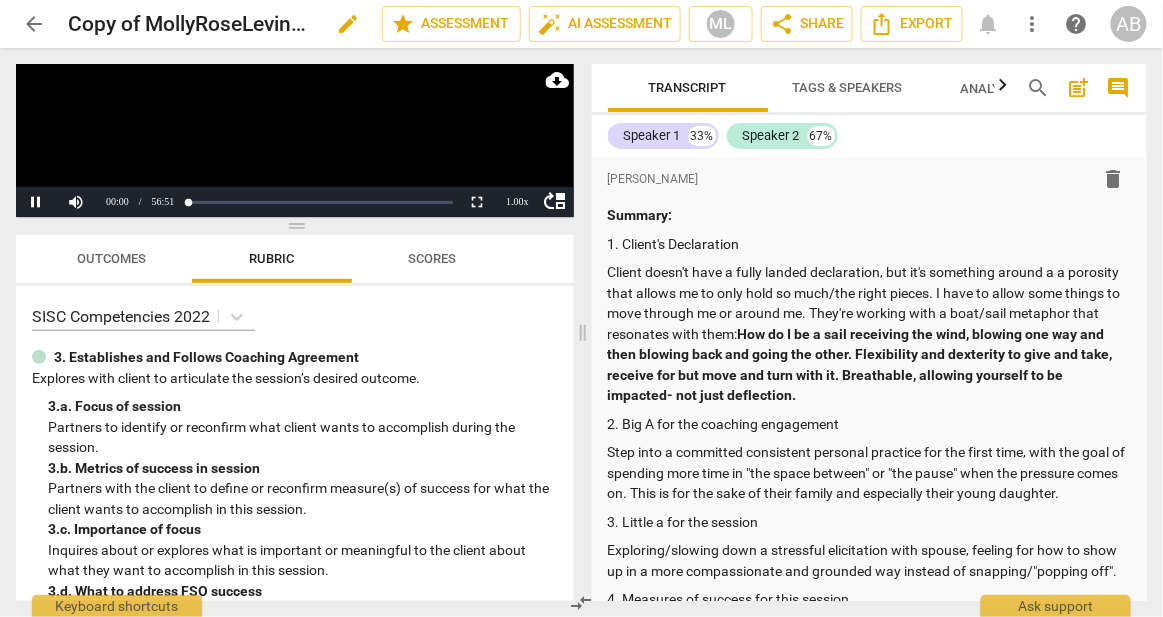 click on "Copy of MollyRoseLevine-C11-S8-[DATE]-Final-SISC" at bounding box center [191, 24] 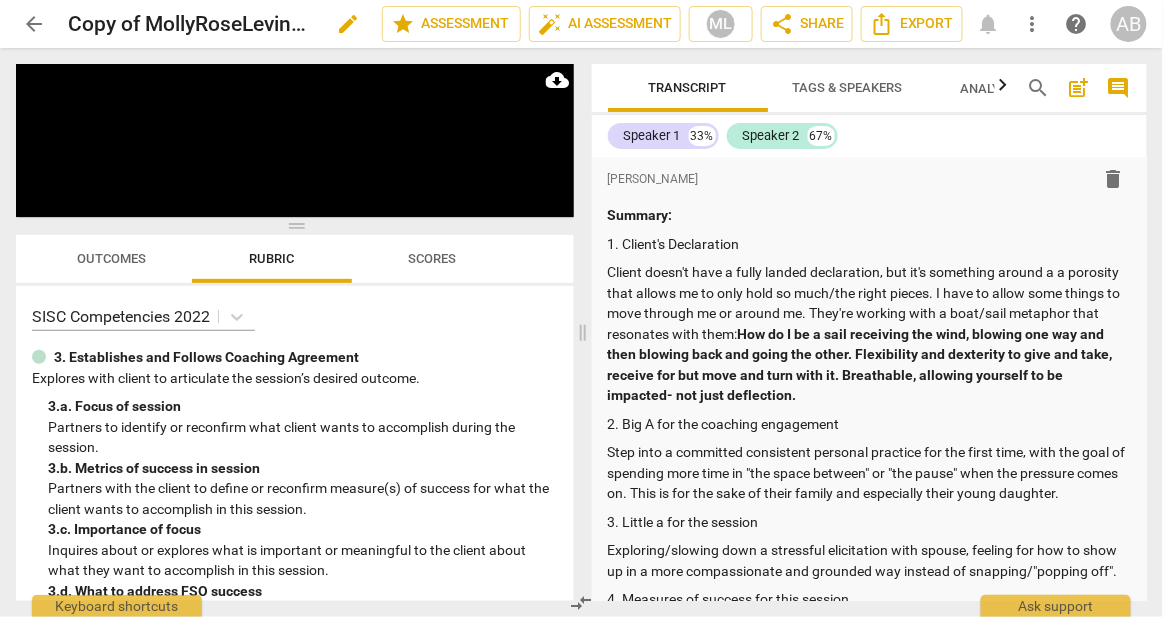 click on "Copy of MollyRoseLevine-C11-S8-[DATE]-Final-SISC" at bounding box center [191, 24] 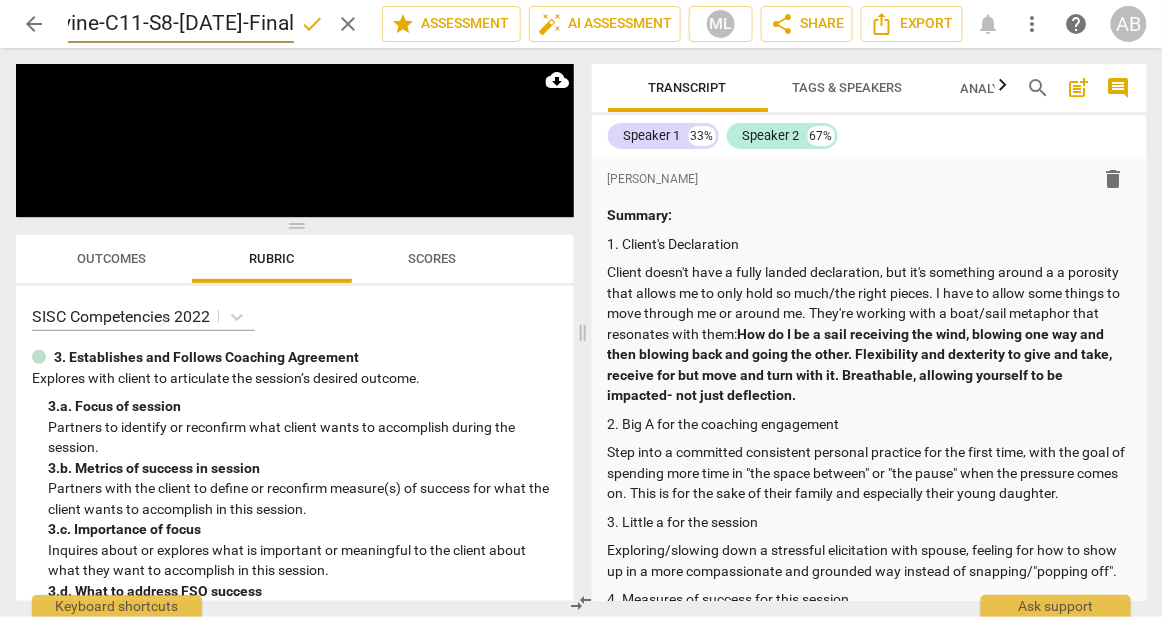 scroll, scrollTop: 0, scrollLeft: 86, axis: horizontal 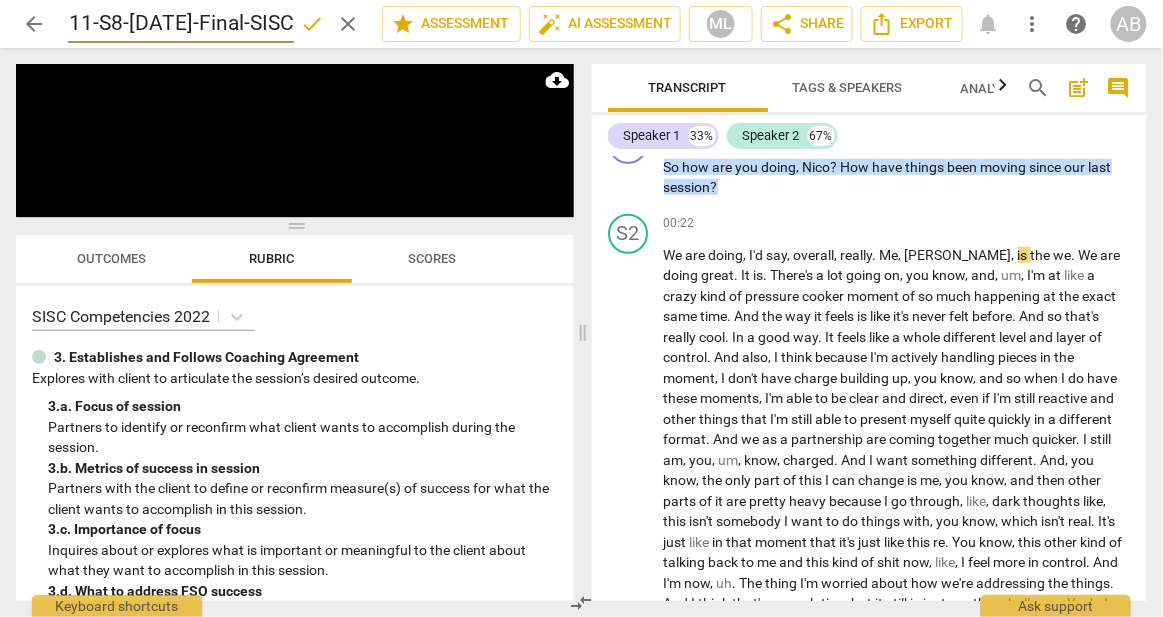 type on "Asssmt Copy MollyRoseLevine-C11-S8-[DATE]-Final-SISC" 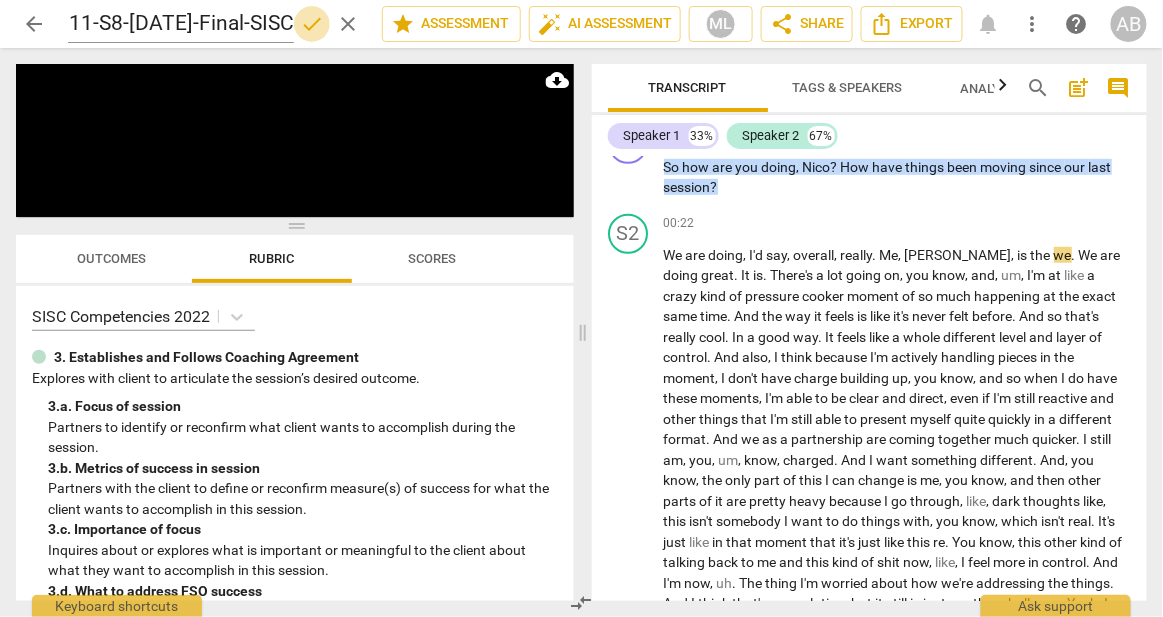 click on "done" at bounding box center (312, 24) 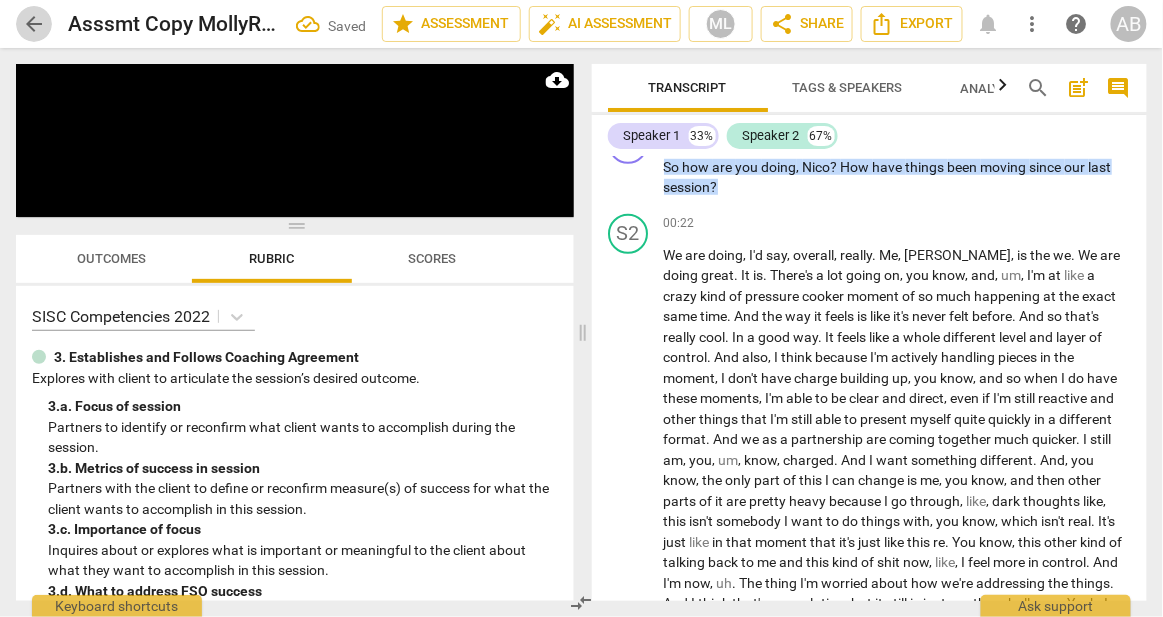 click on "arrow_back" at bounding box center (34, 24) 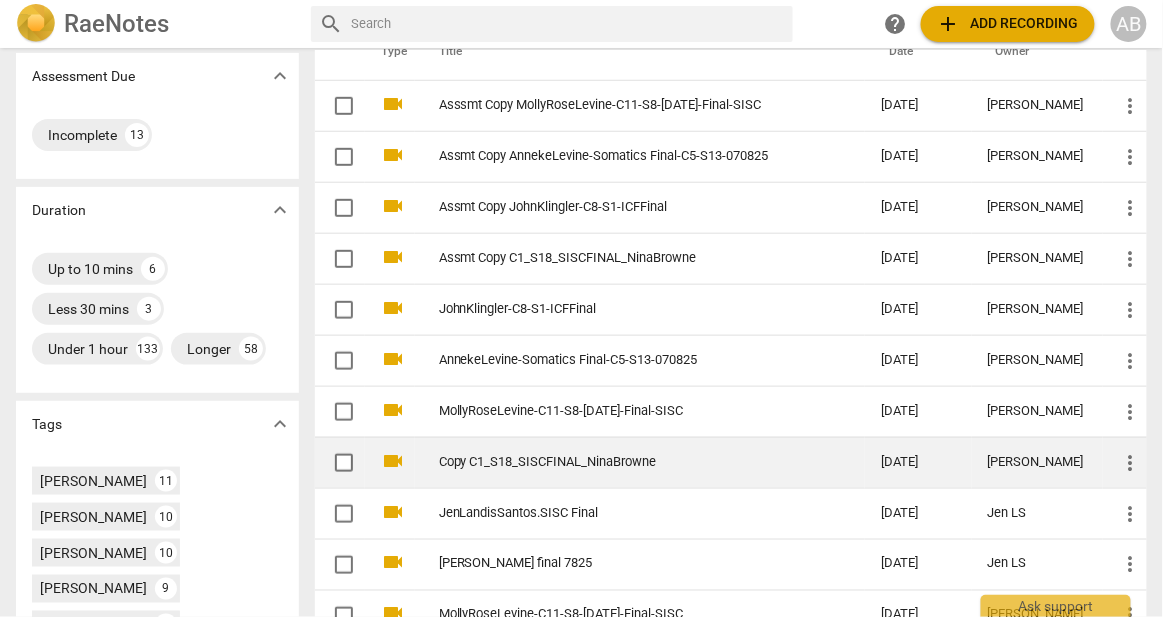 scroll, scrollTop: 400, scrollLeft: 0, axis: vertical 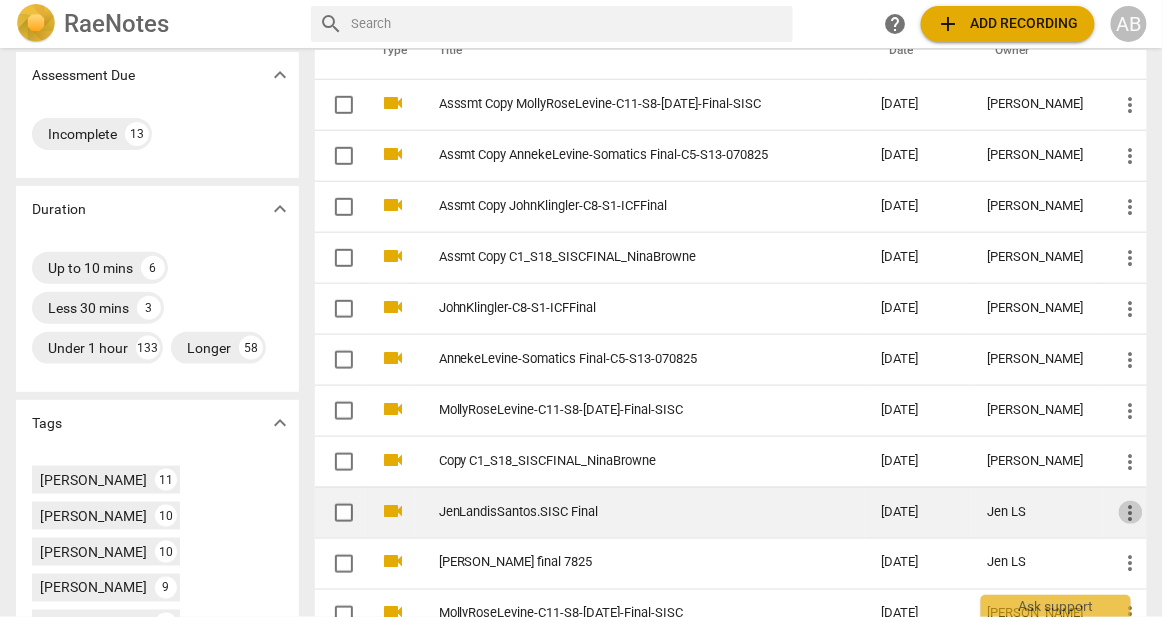 click on "more_vert" at bounding box center (1131, 513) 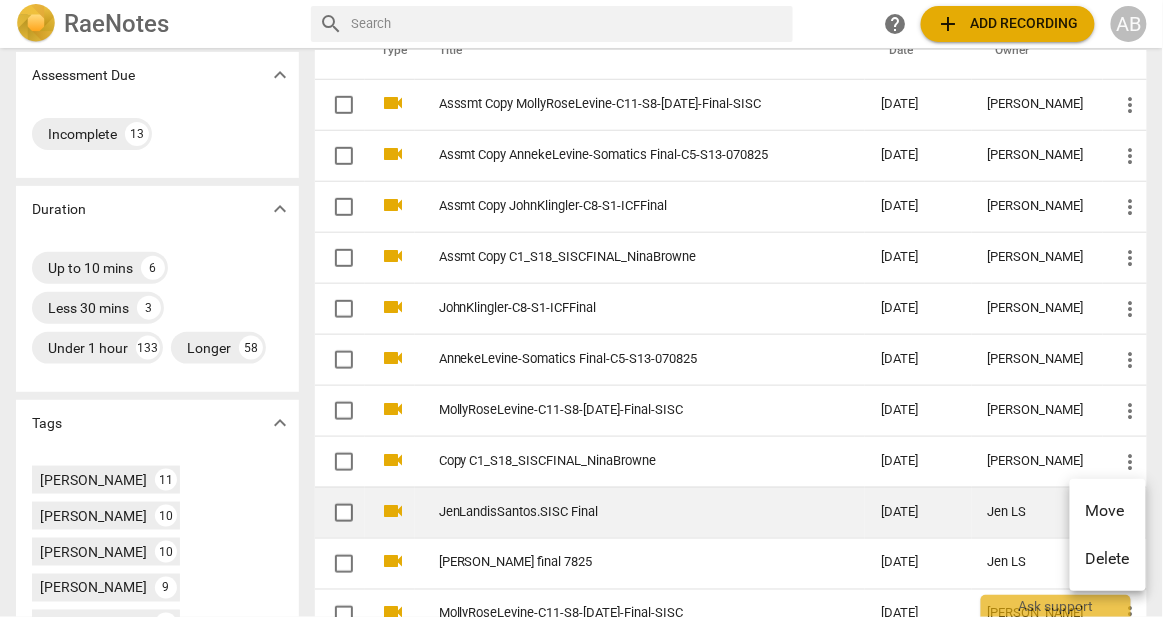 click on "Move" at bounding box center [1108, 511] 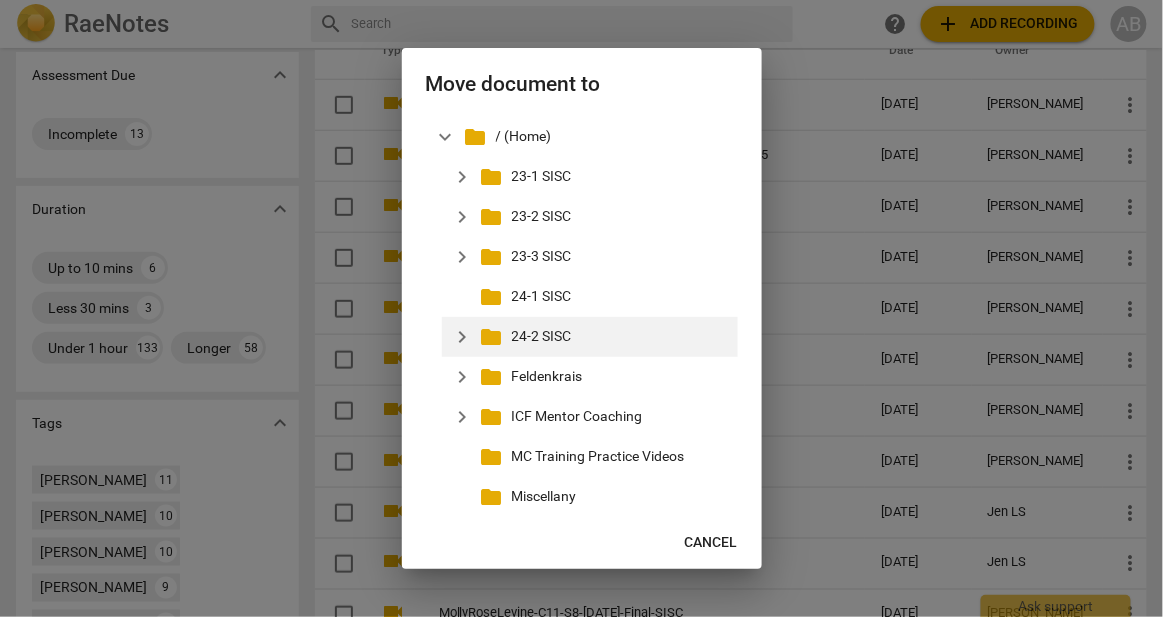 click on "folder" at bounding box center [492, 337] 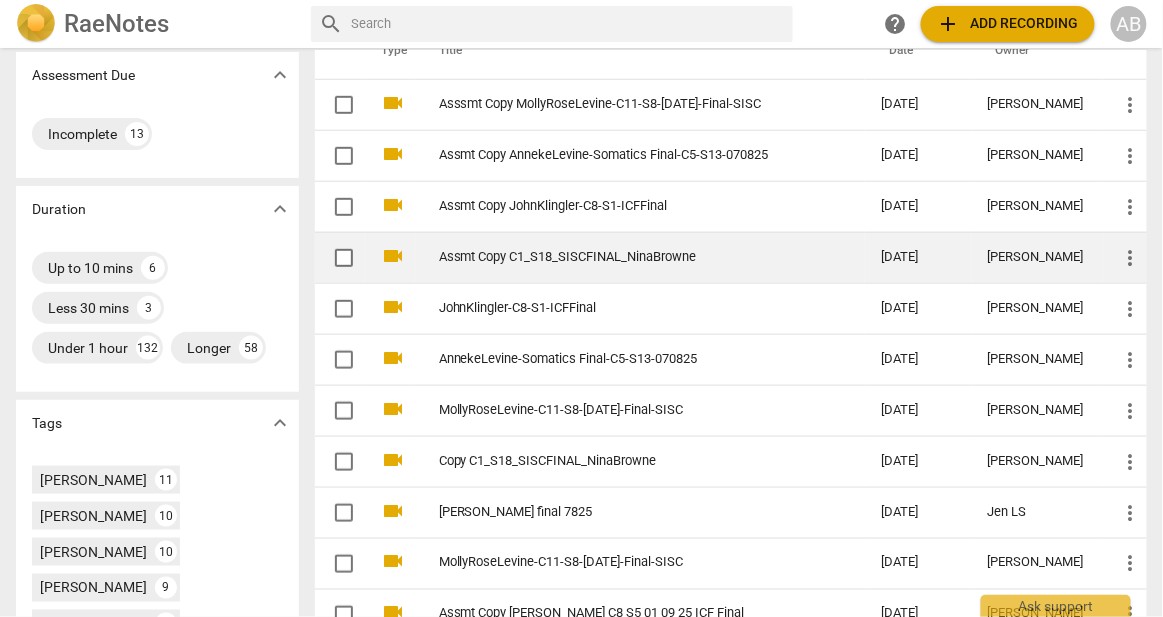 scroll, scrollTop: 0, scrollLeft: 0, axis: both 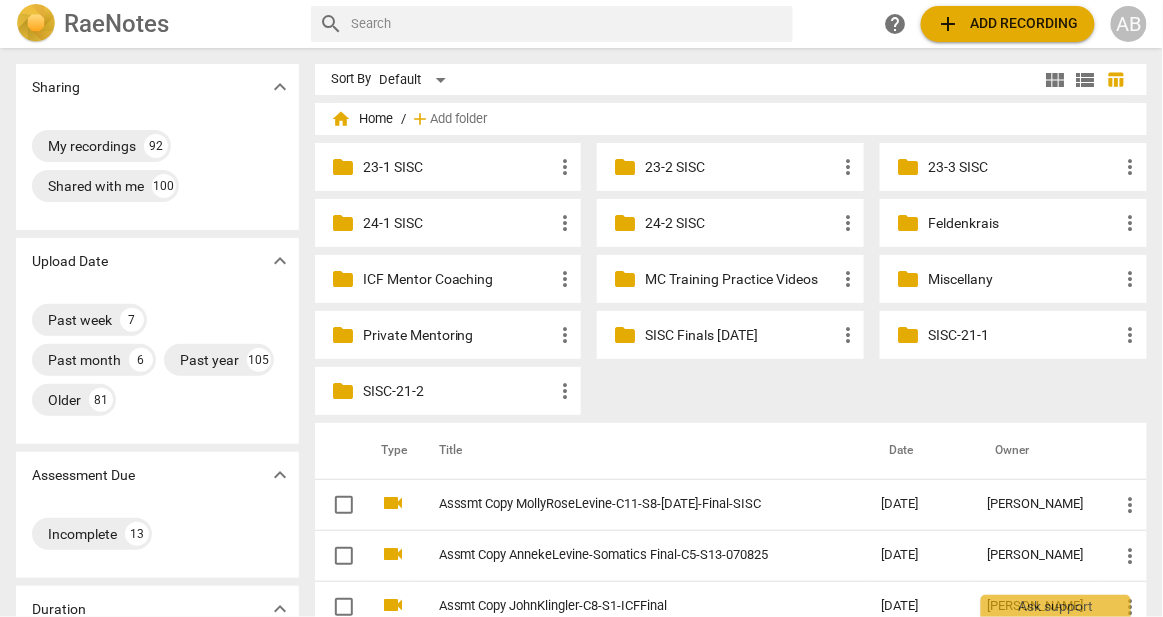 click on "24-2 SISC" at bounding box center [740, 223] 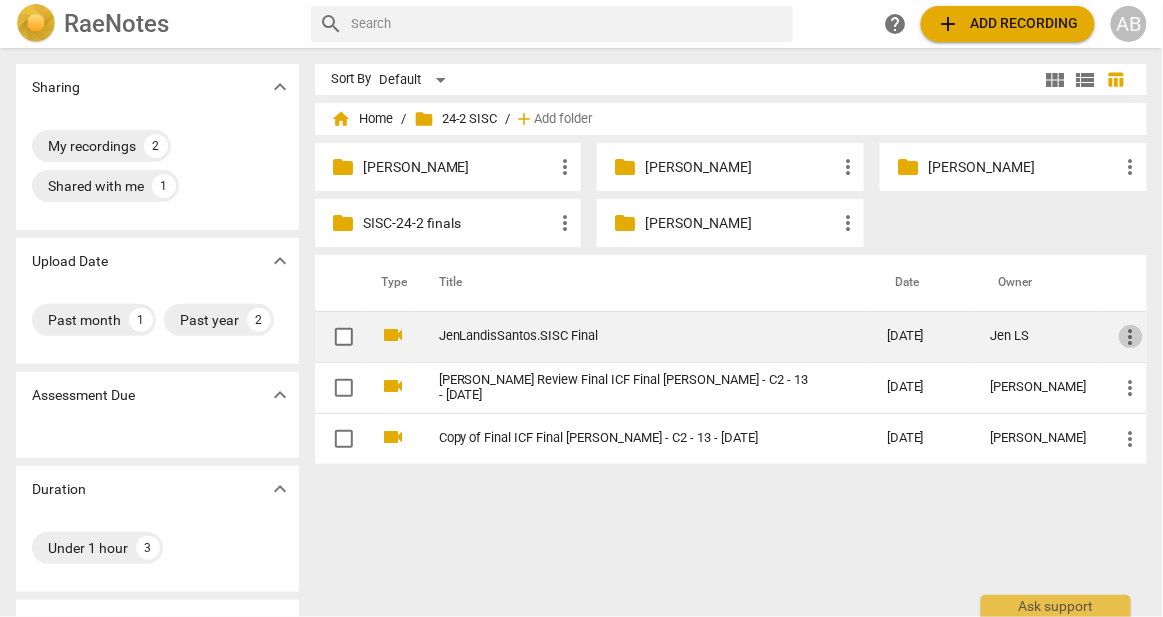 click on "more_vert" at bounding box center (1131, 337) 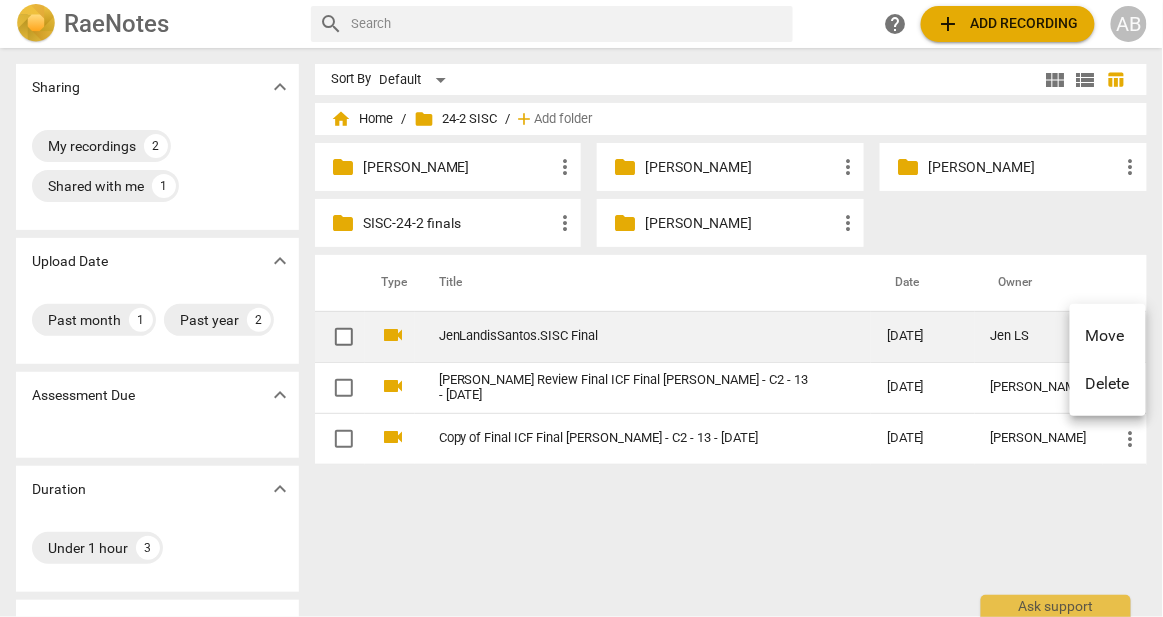 click on "Move" at bounding box center [1108, 336] 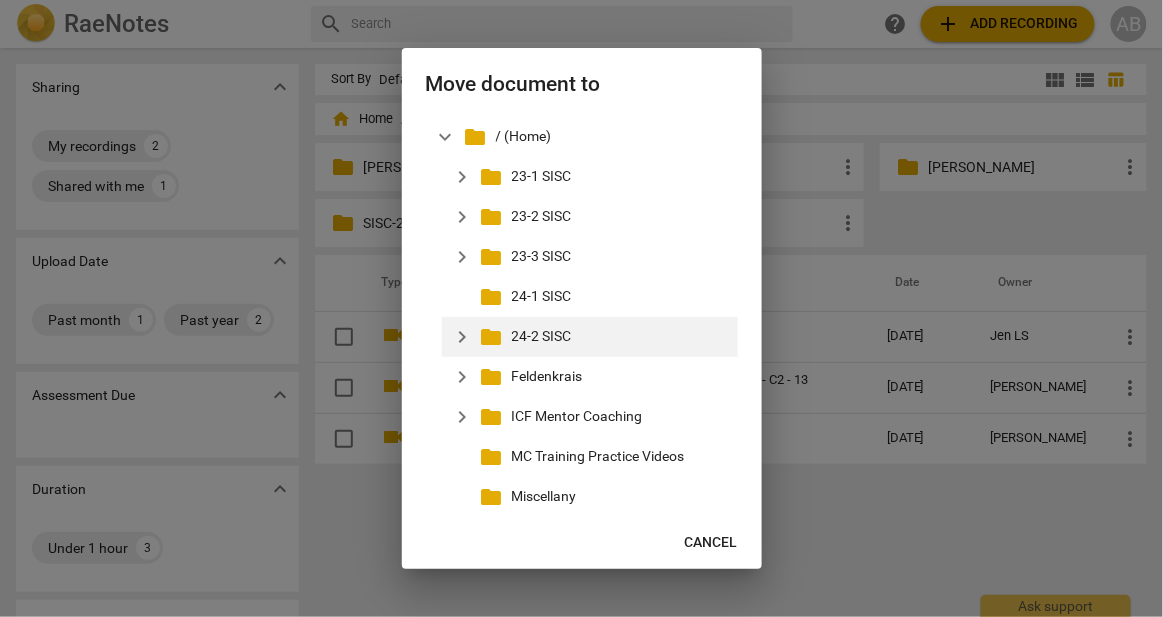 click on "expand_more" at bounding box center (462, 337) 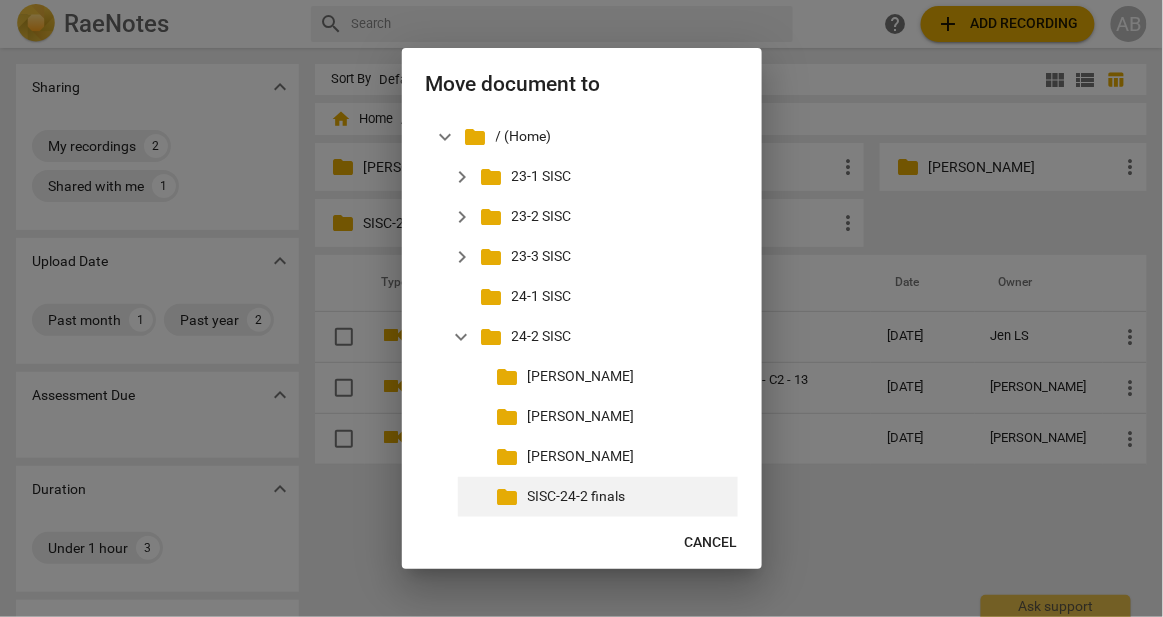 click on "folder" at bounding box center (508, 497) 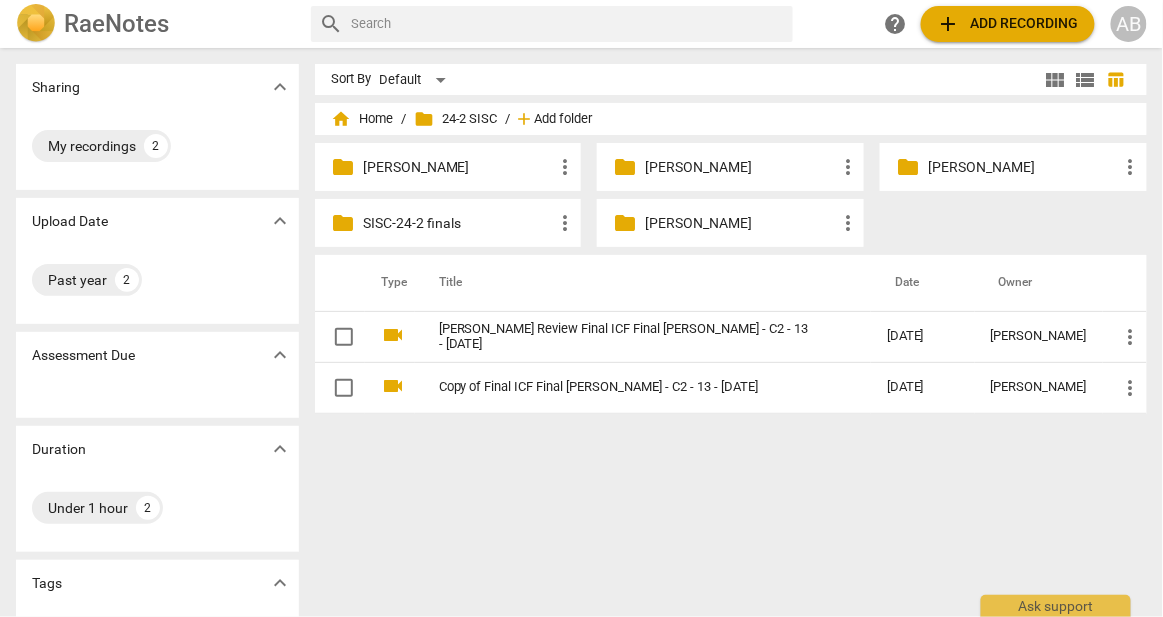 click on "Add folder" at bounding box center (564, 119) 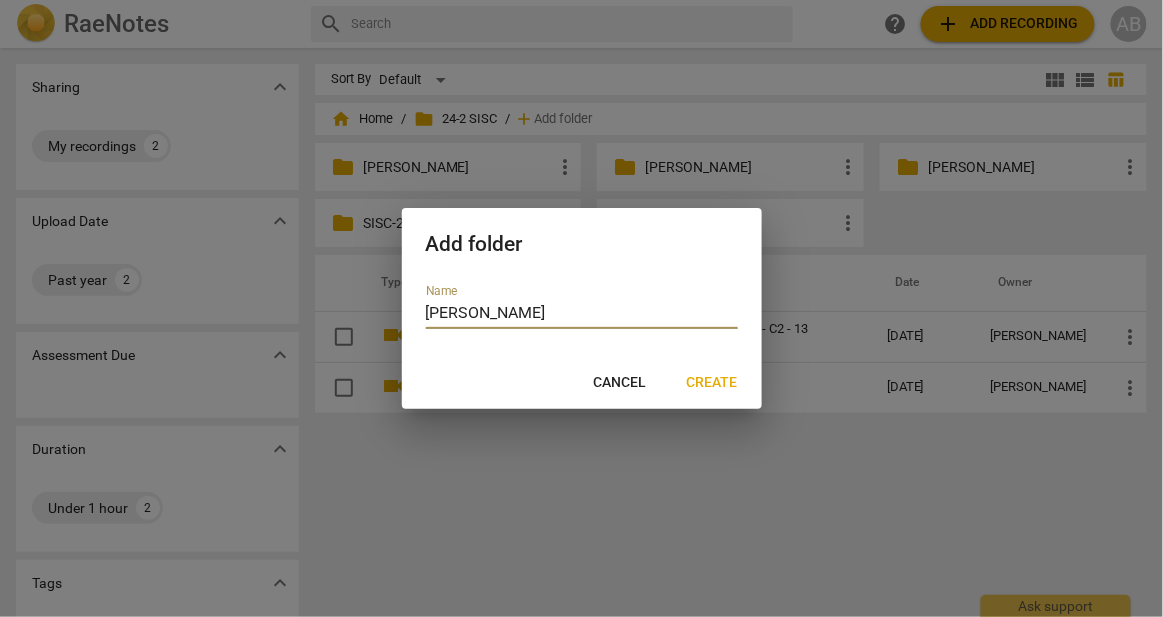 type on "[PERSON_NAME]" 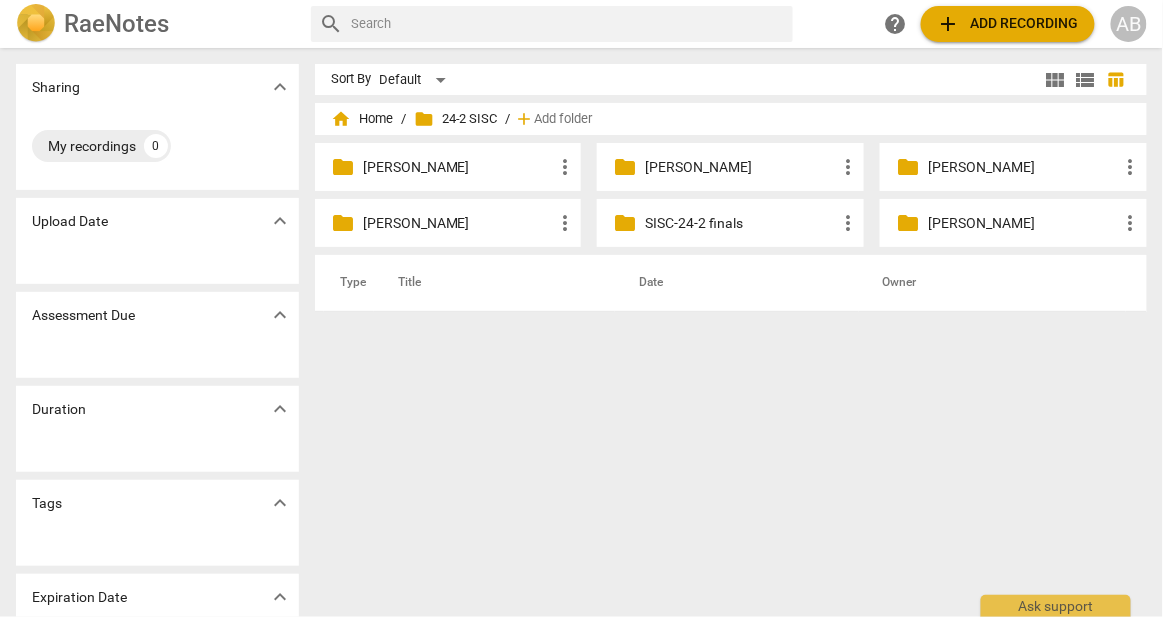 click on "folder 24-2 SISC" at bounding box center (456, 119) 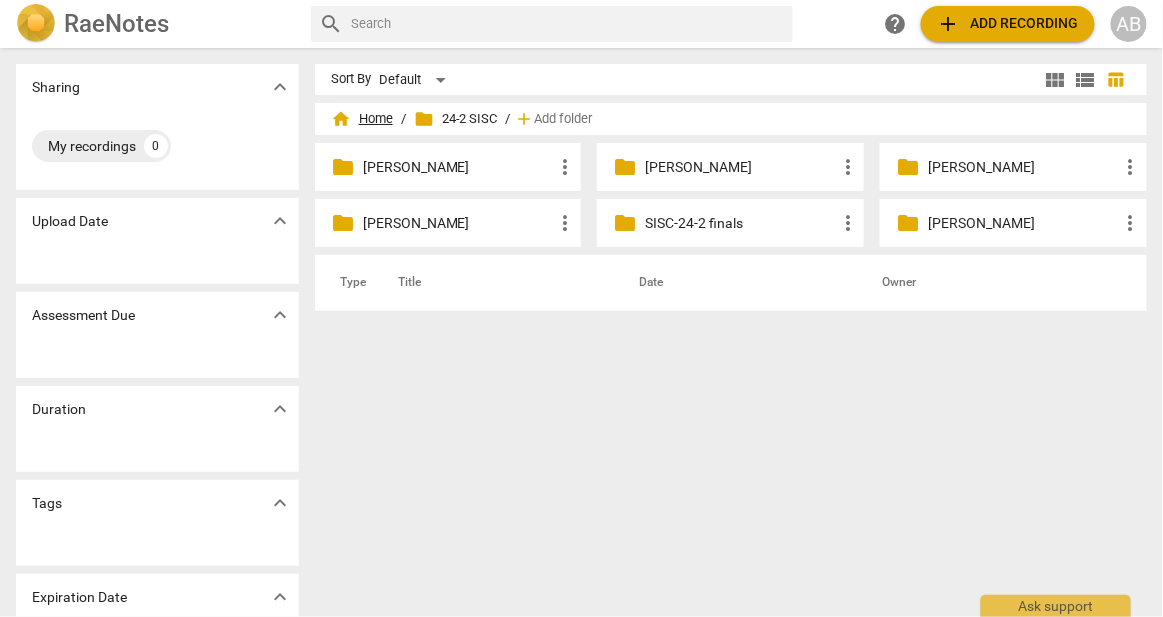 click on "home Home" at bounding box center [362, 119] 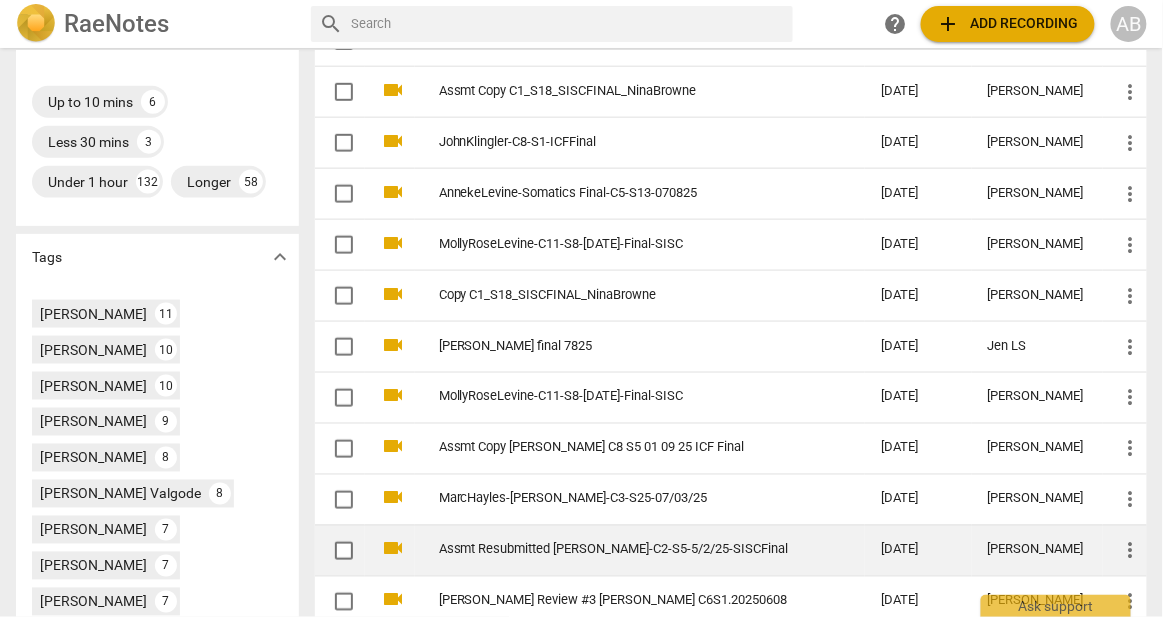 scroll, scrollTop: 540, scrollLeft: 0, axis: vertical 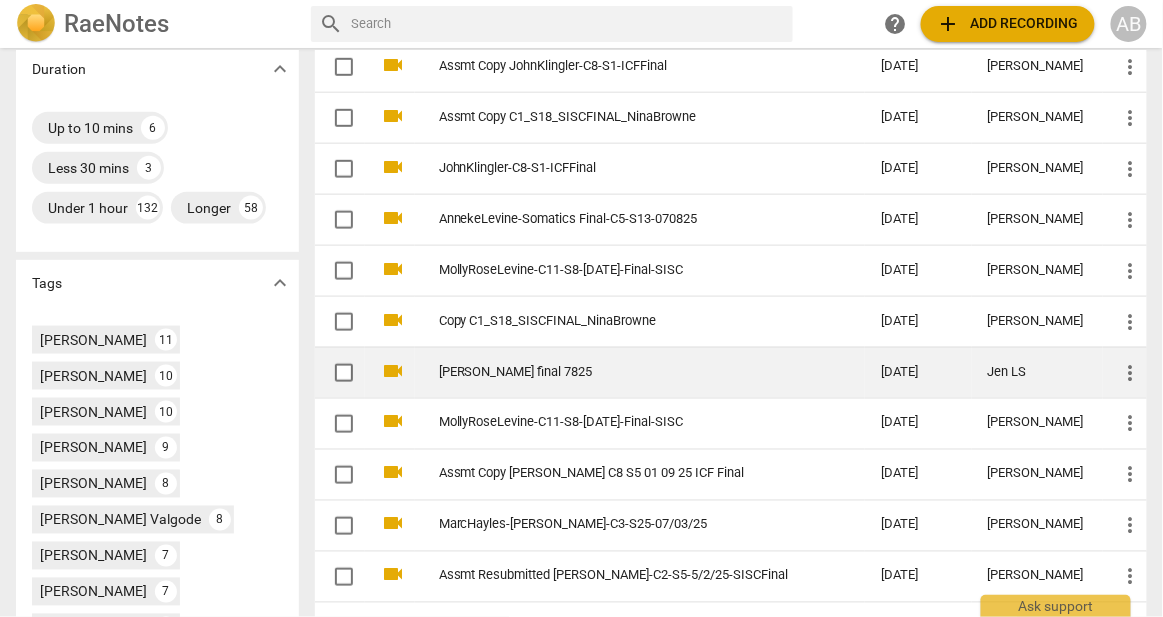 click on "more_vert" at bounding box center (1131, 373) 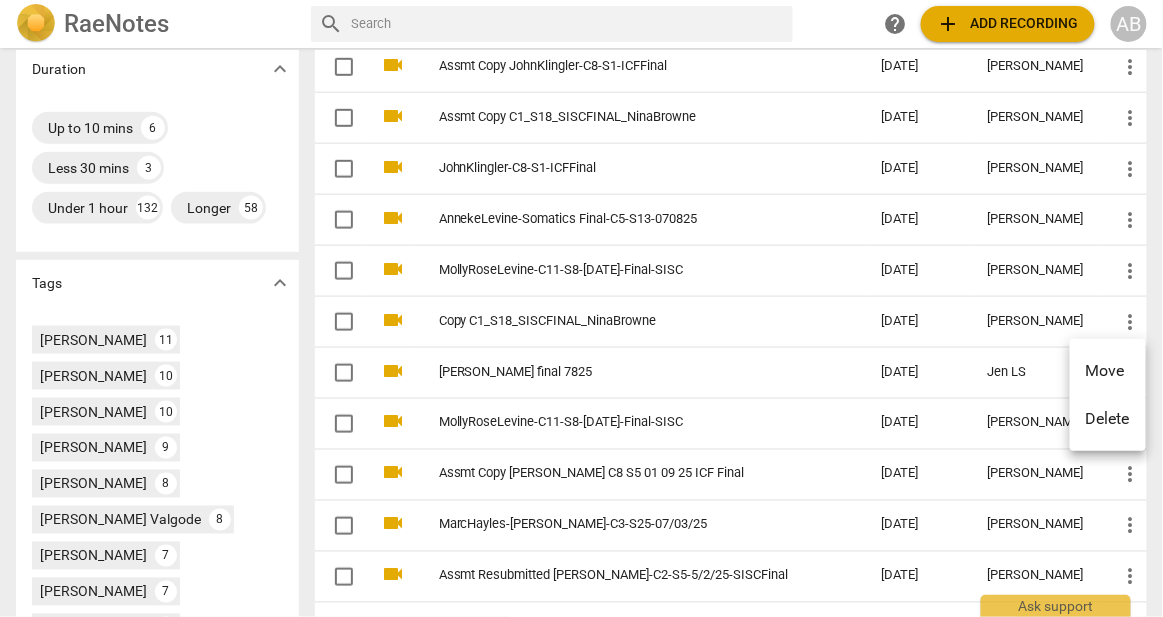 click on "Move" at bounding box center [1108, 371] 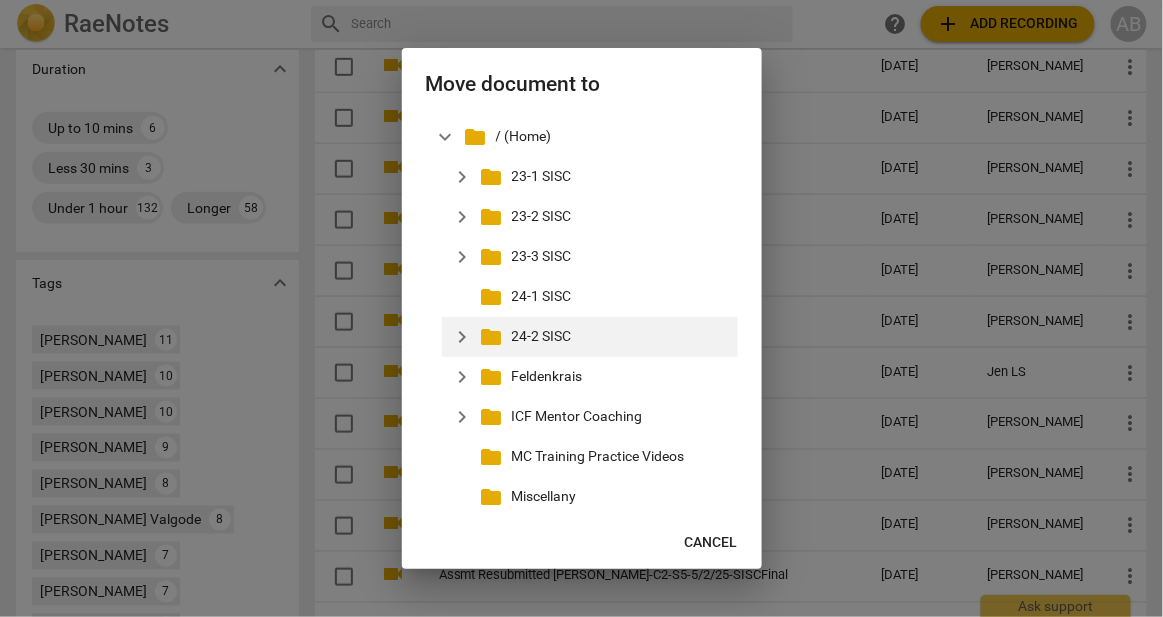 click on "folder" at bounding box center [492, 337] 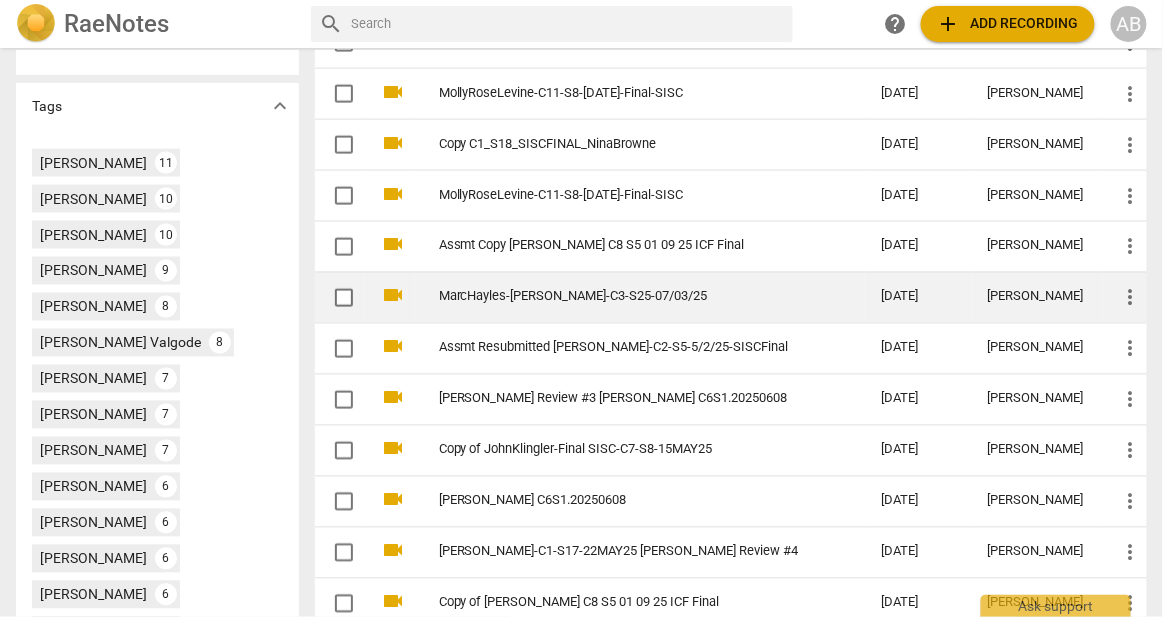 scroll, scrollTop: 710, scrollLeft: 0, axis: vertical 